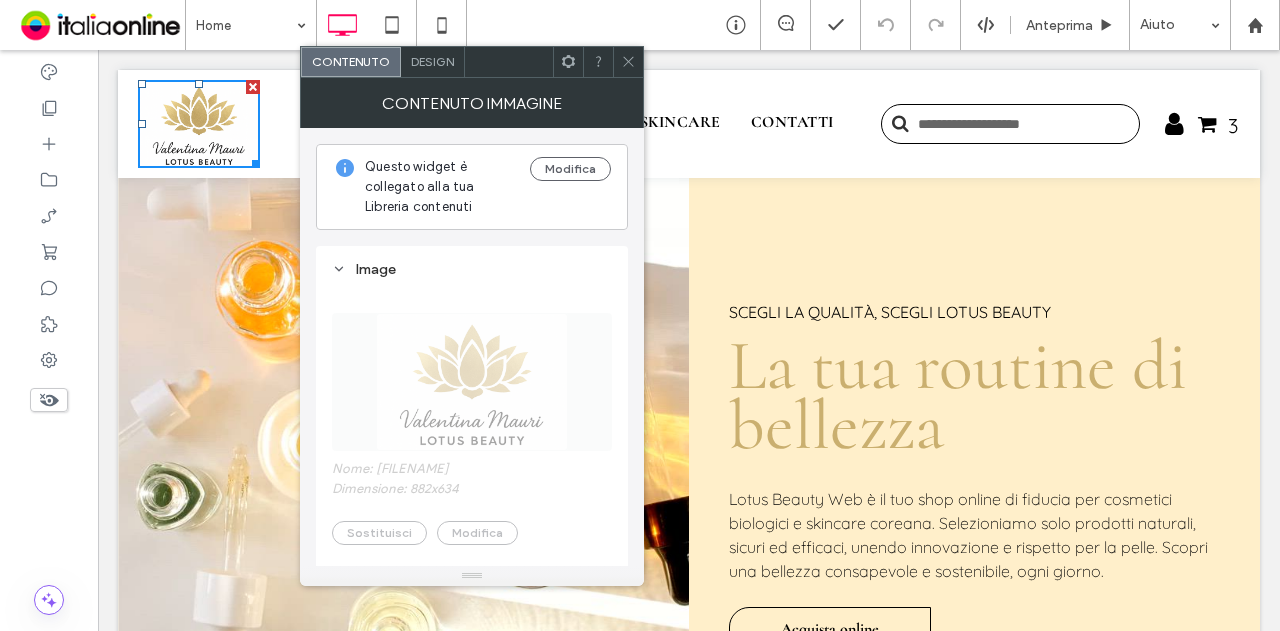 scroll, scrollTop: 0, scrollLeft: 0, axis: both 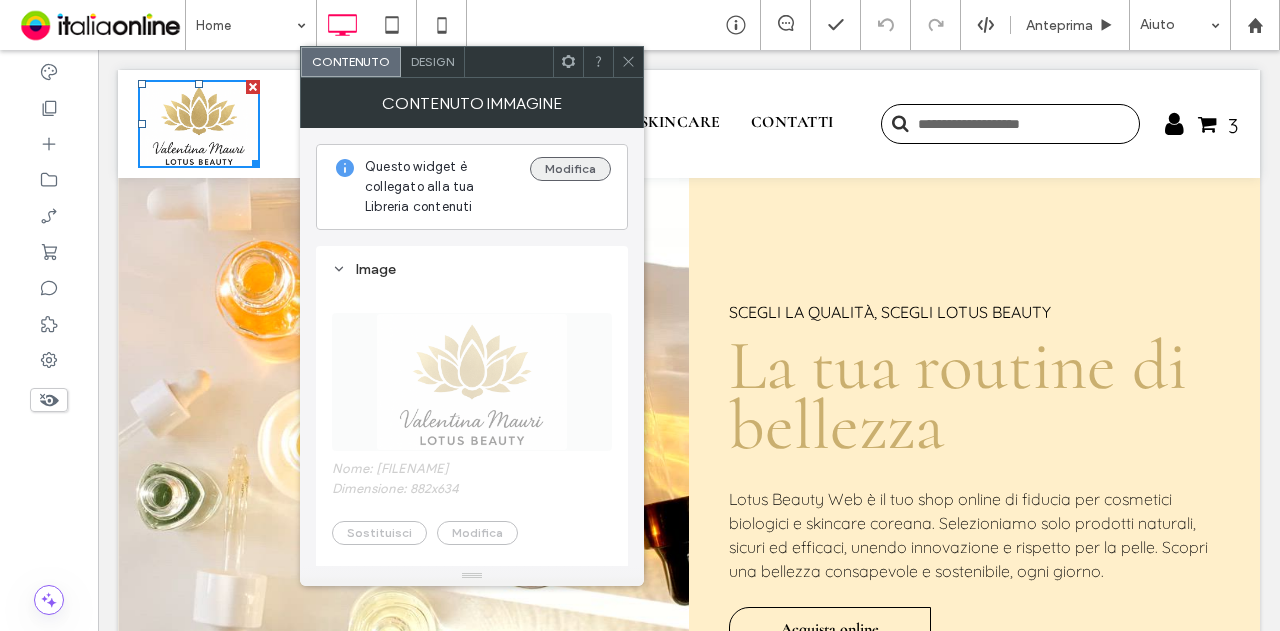 drag, startPoint x: 575, startPoint y: 153, endPoint x: 572, endPoint y: 166, distance: 13.341664 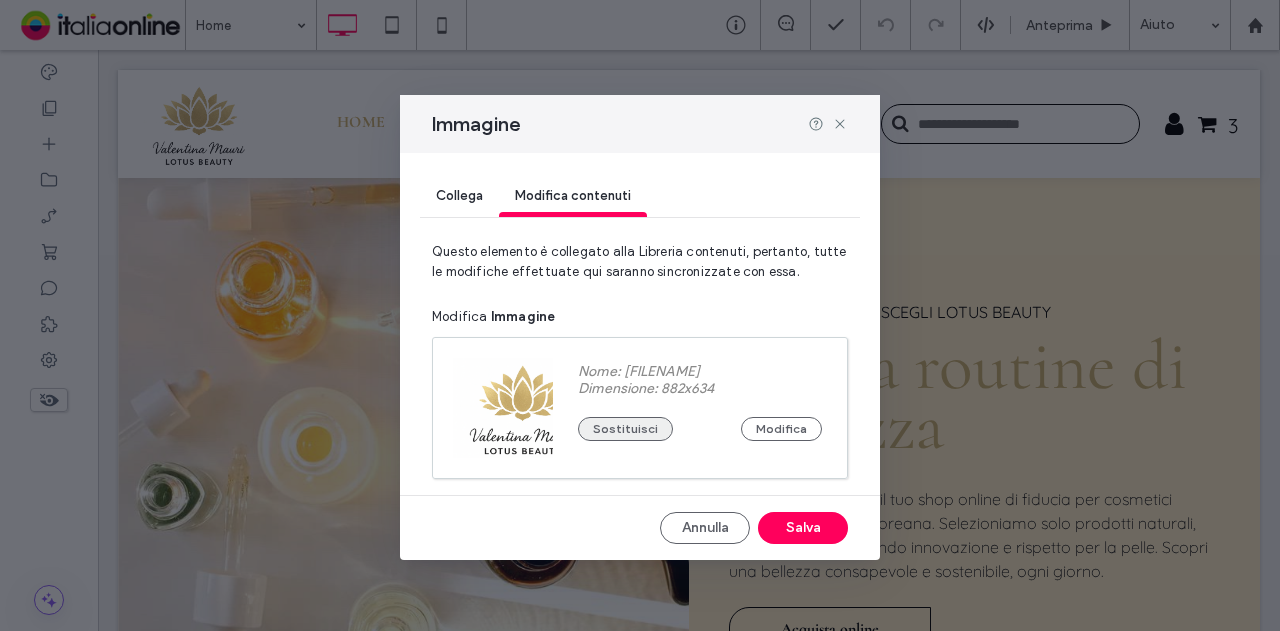 click on "Sostituisci" at bounding box center (625, 429) 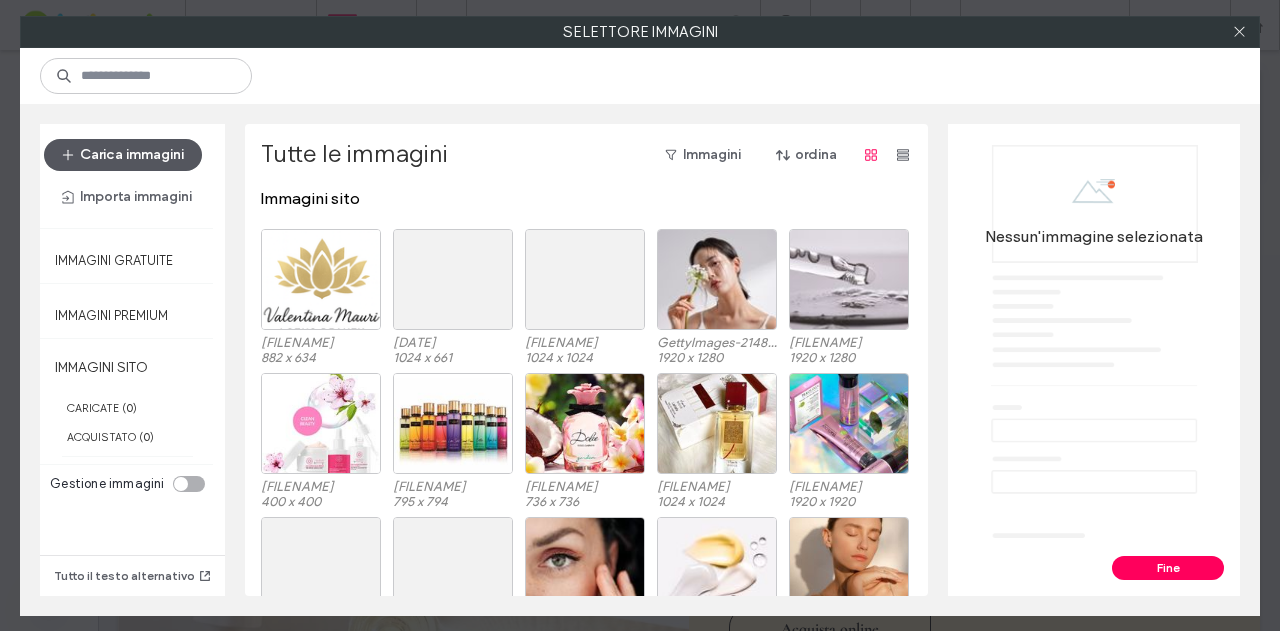 click on "Carica immagini" at bounding box center (123, 155) 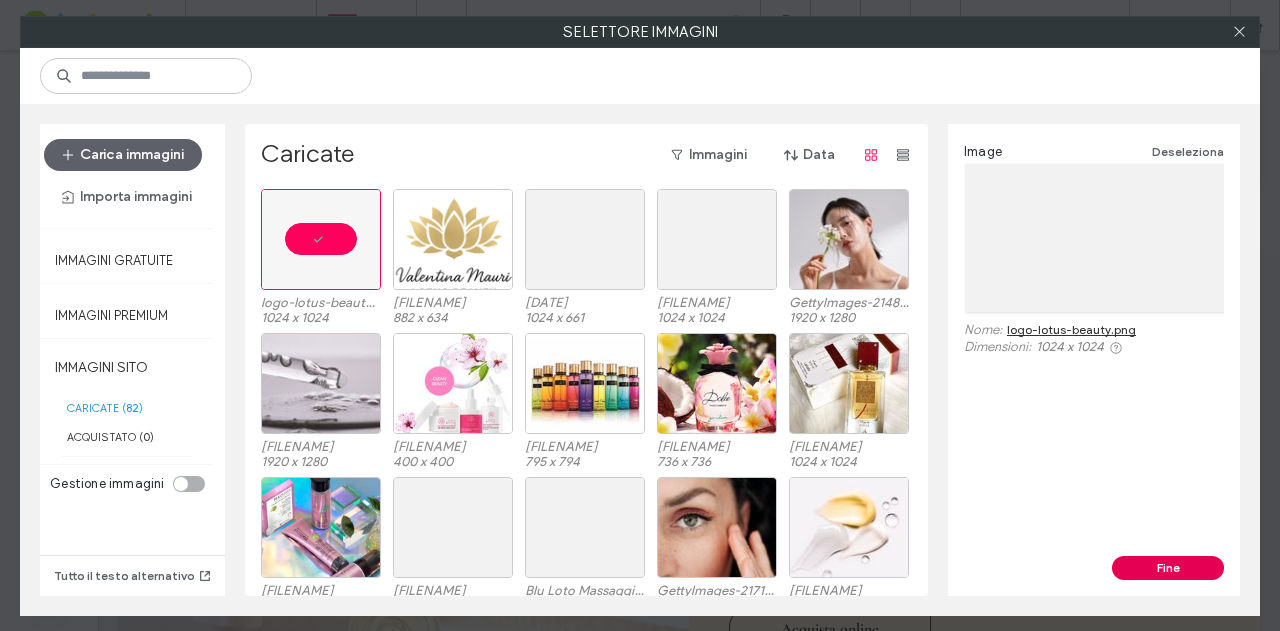 click on "Fine" at bounding box center (1168, 568) 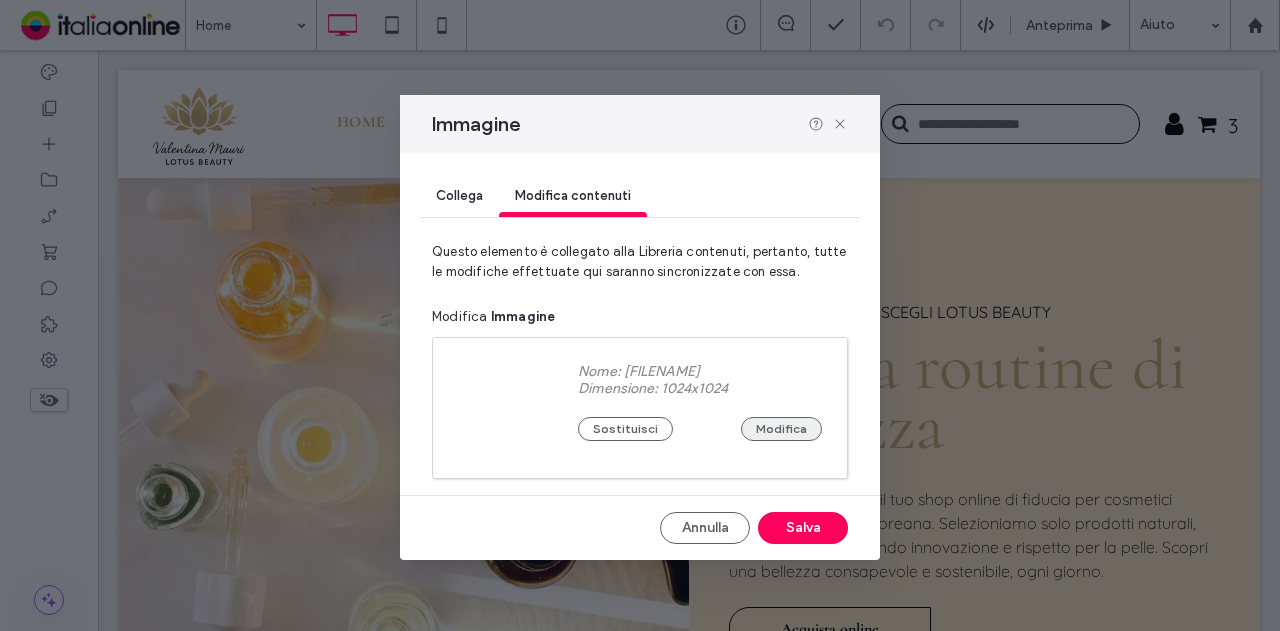 click on "Modifica" at bounding box center [781, 429] 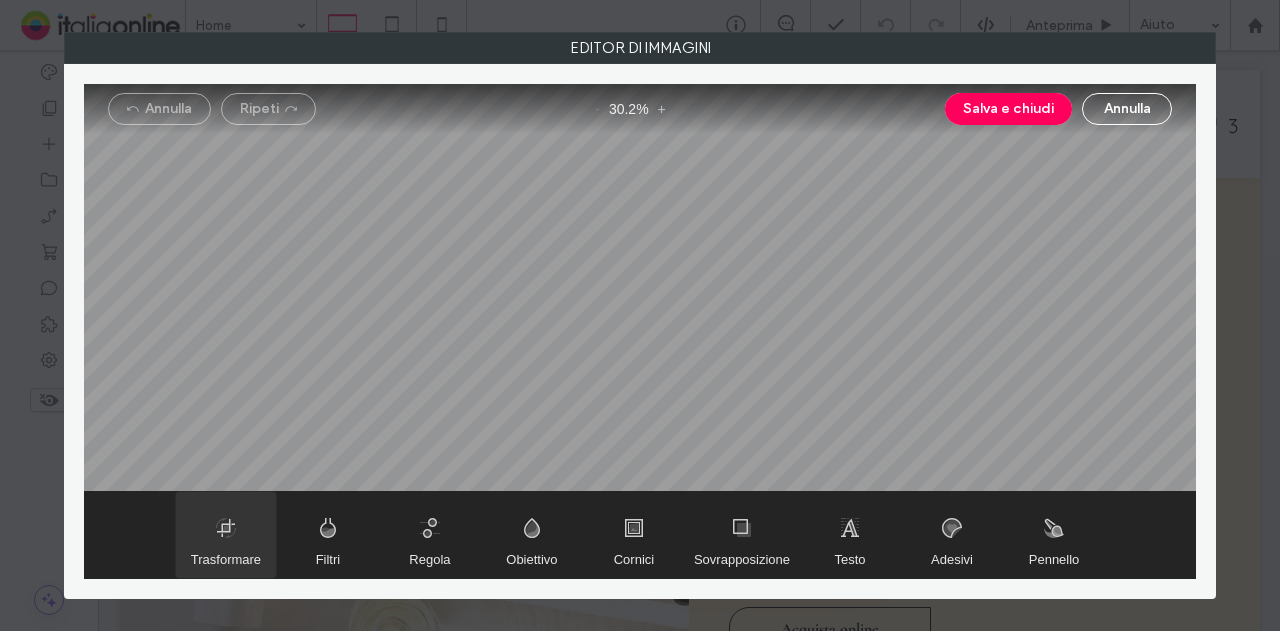 click at bounding box center (226, 535) 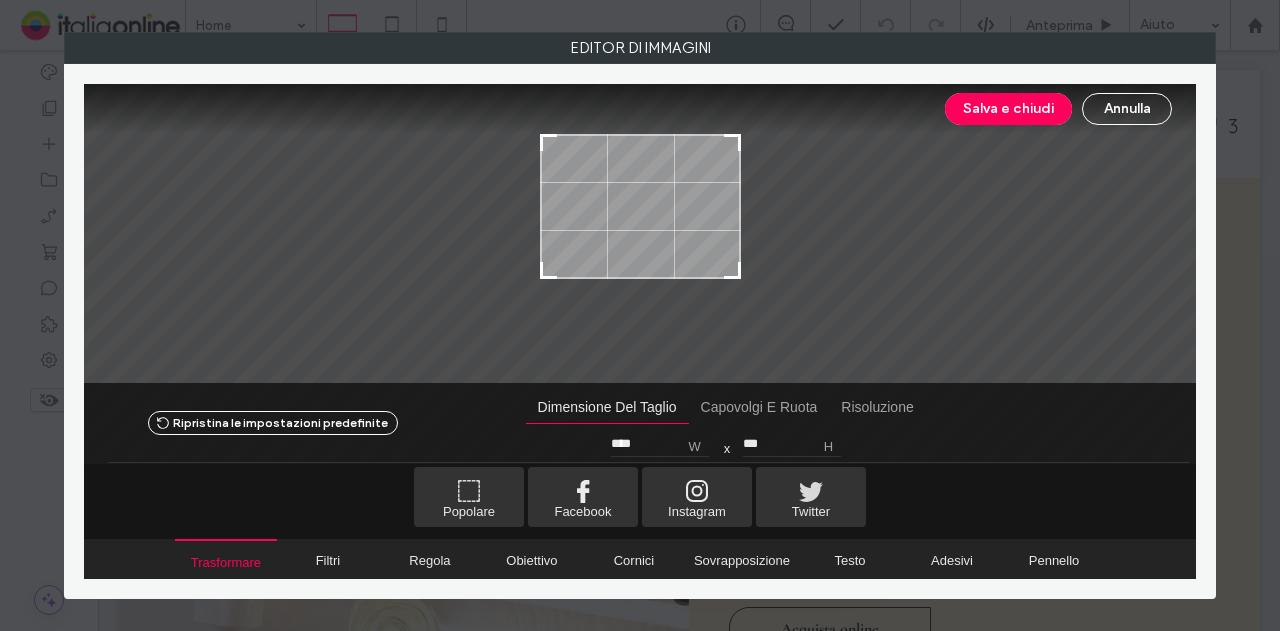 type on "***" 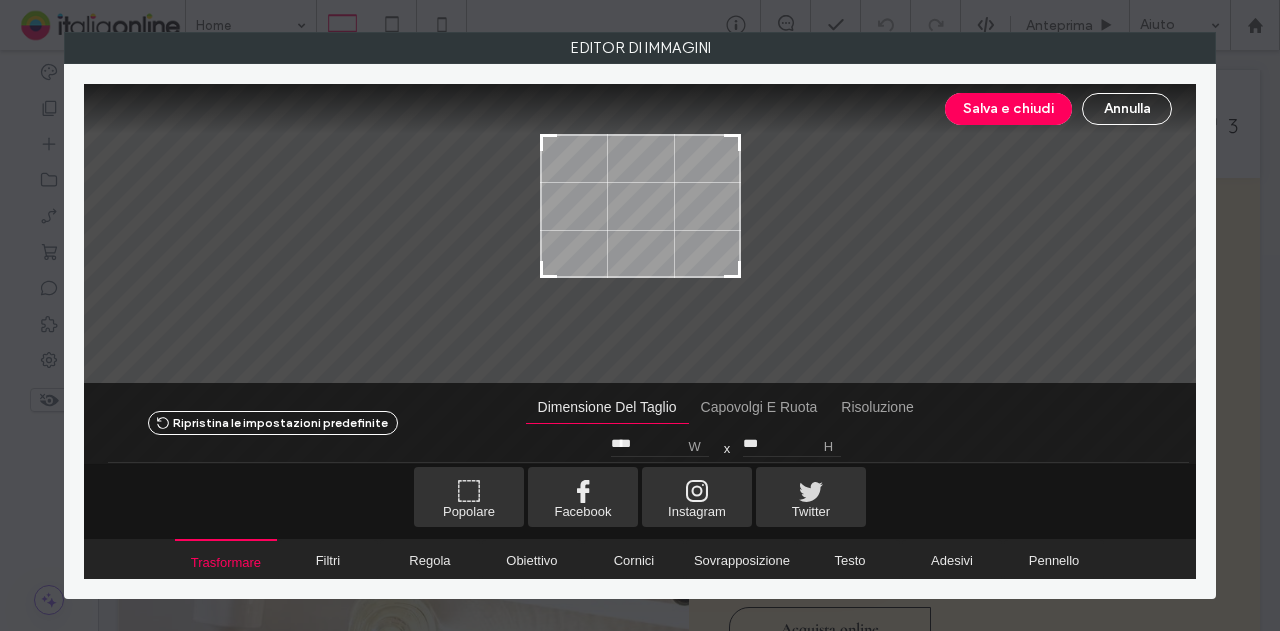 drag, startPoint x: 737, startPoint y: 329, endPoint x: 792, endPoint y: 272, distance: 79.20859 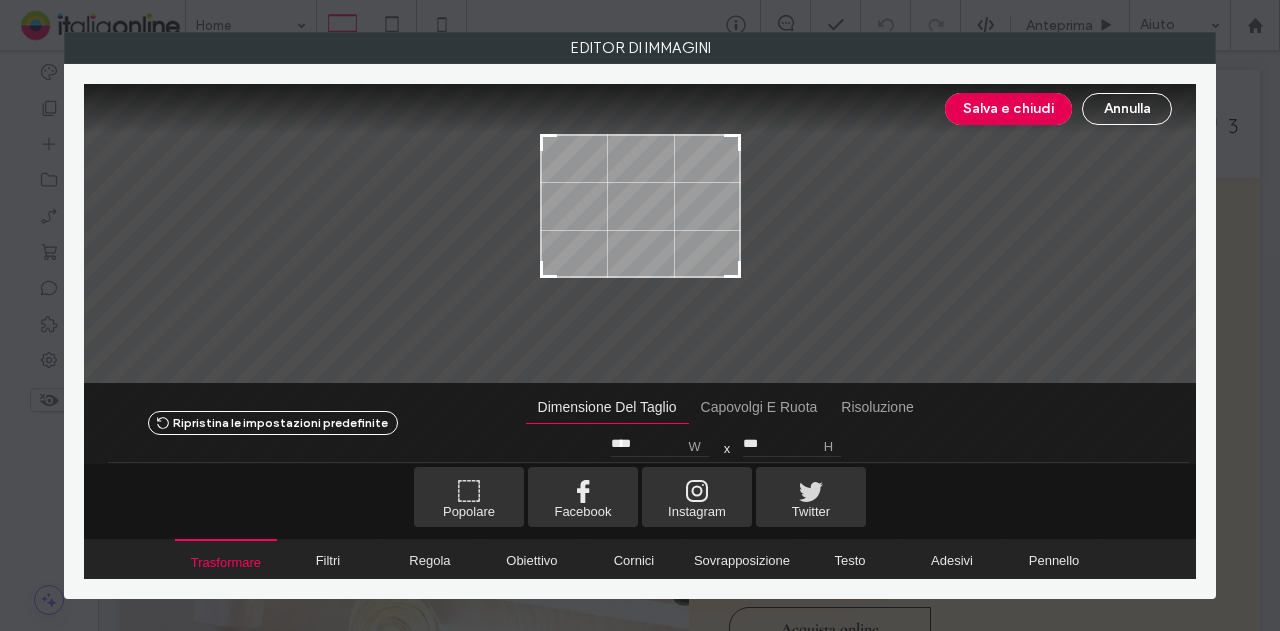 click on "Salva e chiudi" at bounding box center [1008, 109] 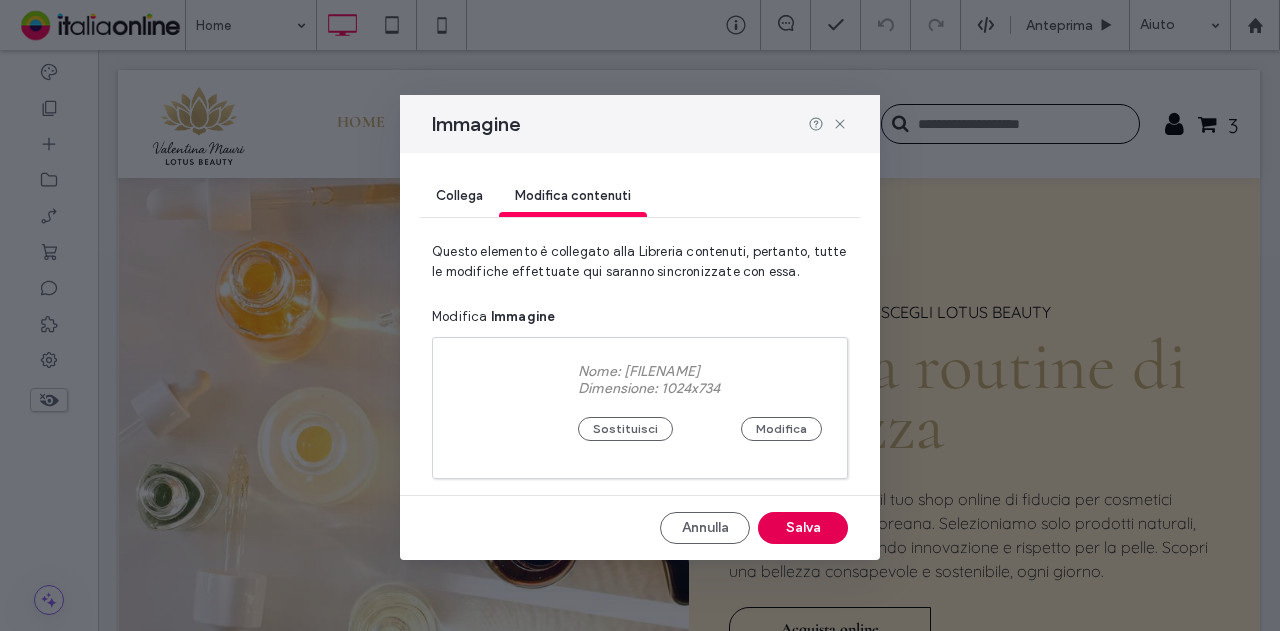 drag, startPoint x: 814, startPoint y: 527, endPoint x: 716, endPoint y: 474, distance: 111.41364 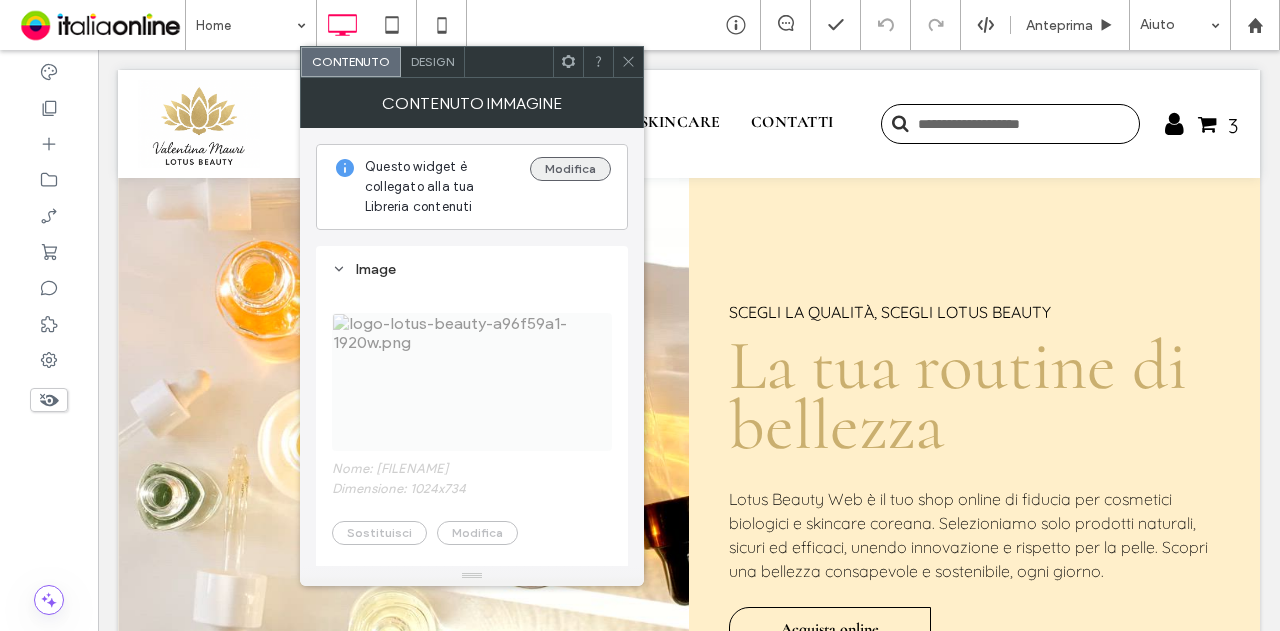 click on "Modifica" at bounding box center [570, 169] 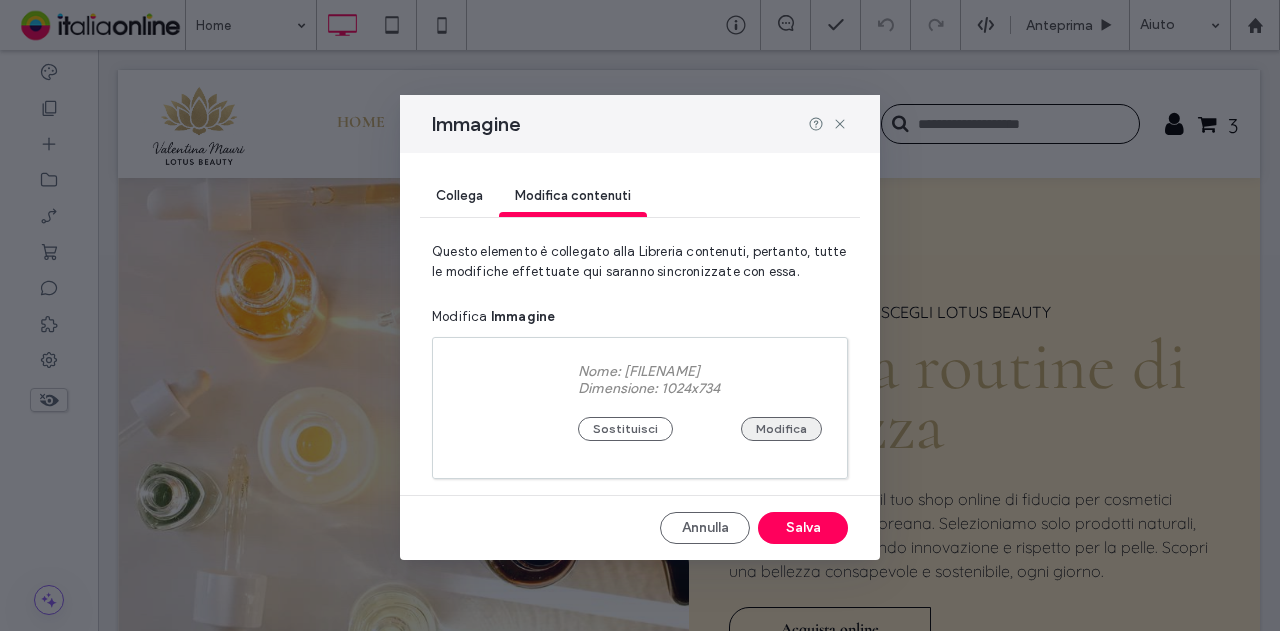 click on "Modifica" at bounding box center [781, 429] 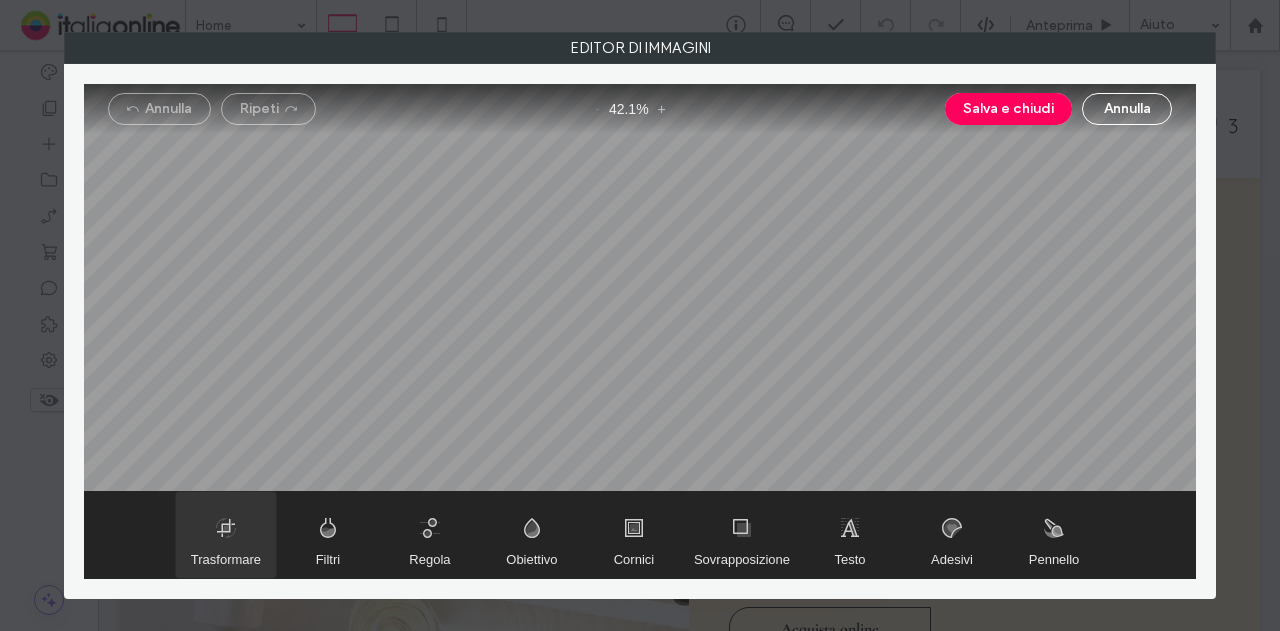 click at bounding box center (226, 535) 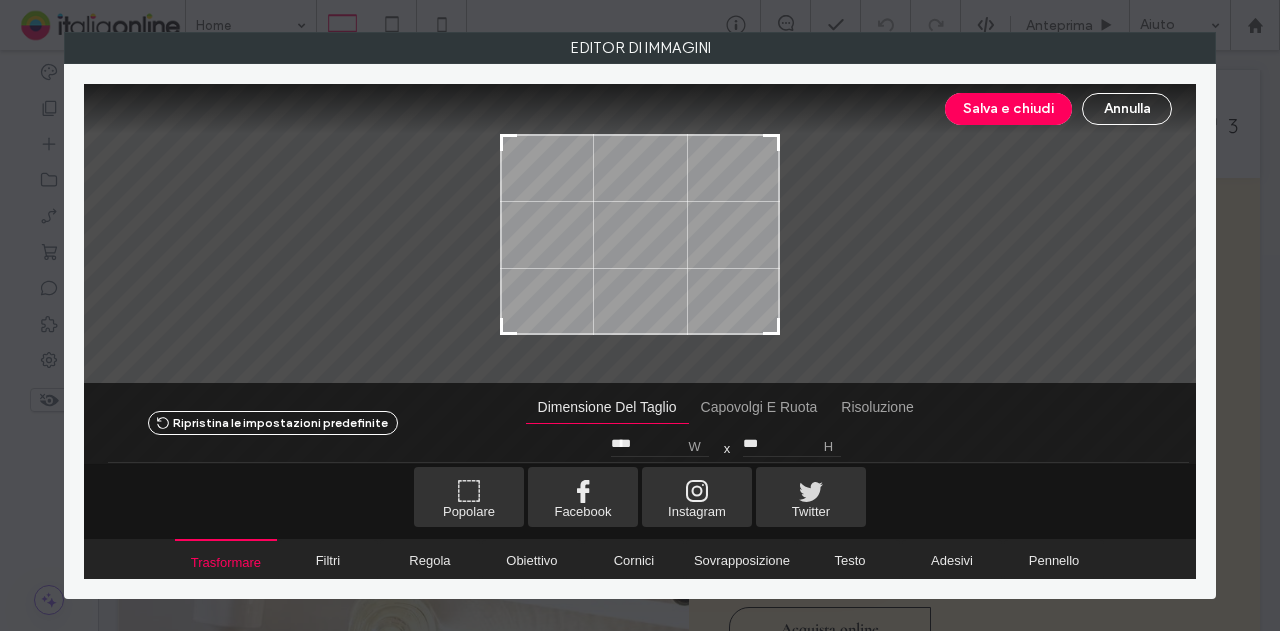type on "***" 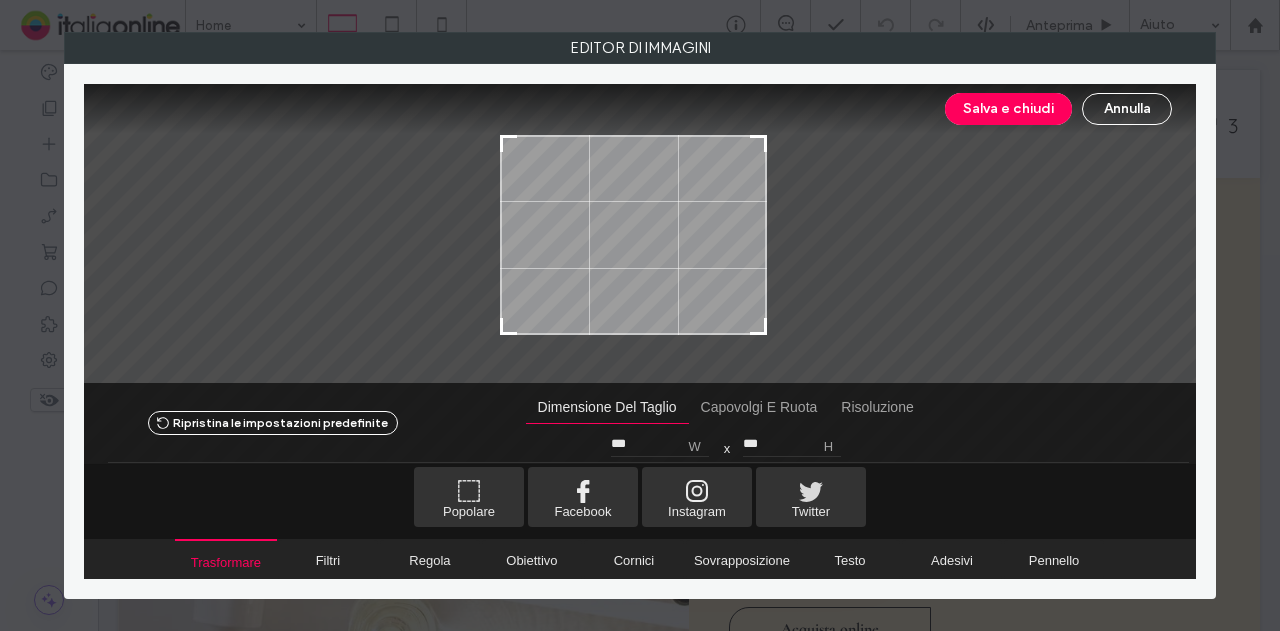 type on "***" 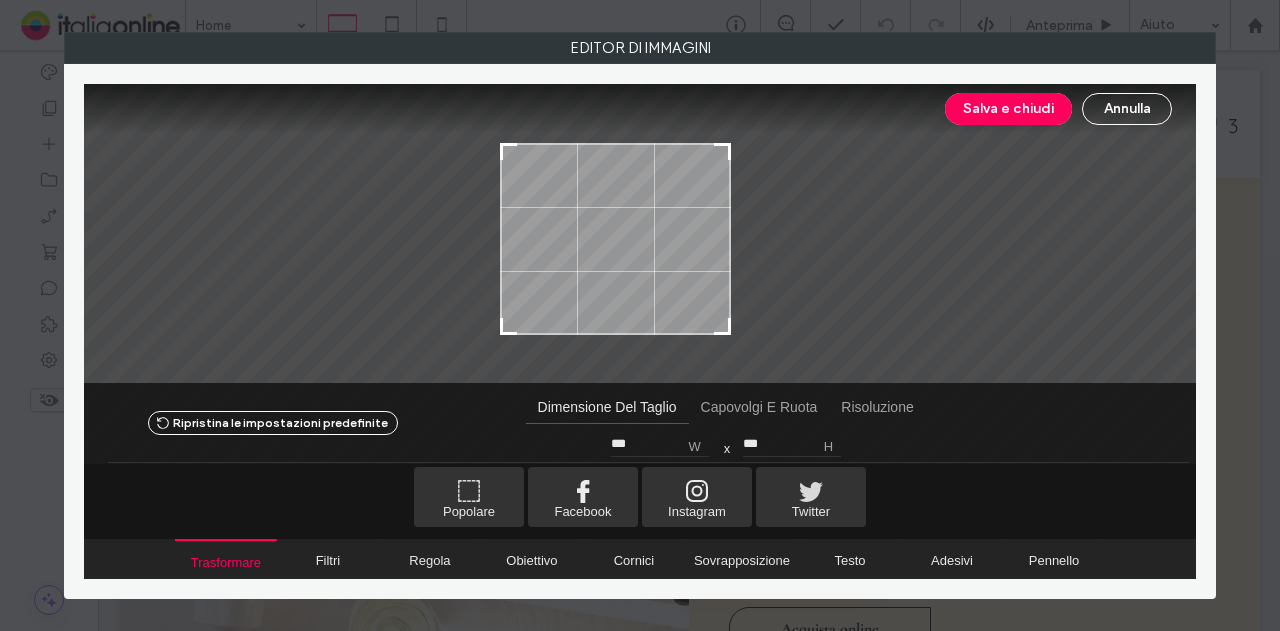 type on "***" 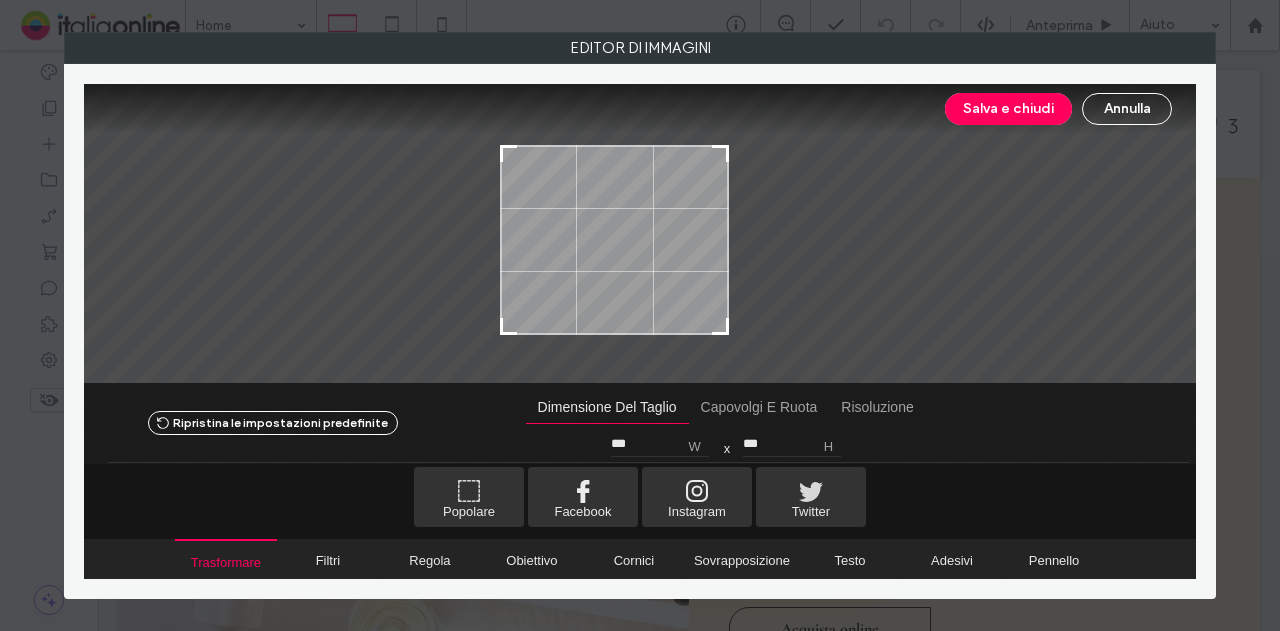 drag, startPoint x: 775, startPoint y: 134, endPoint x: 724, endPoint y: 145, distance: 52.17279 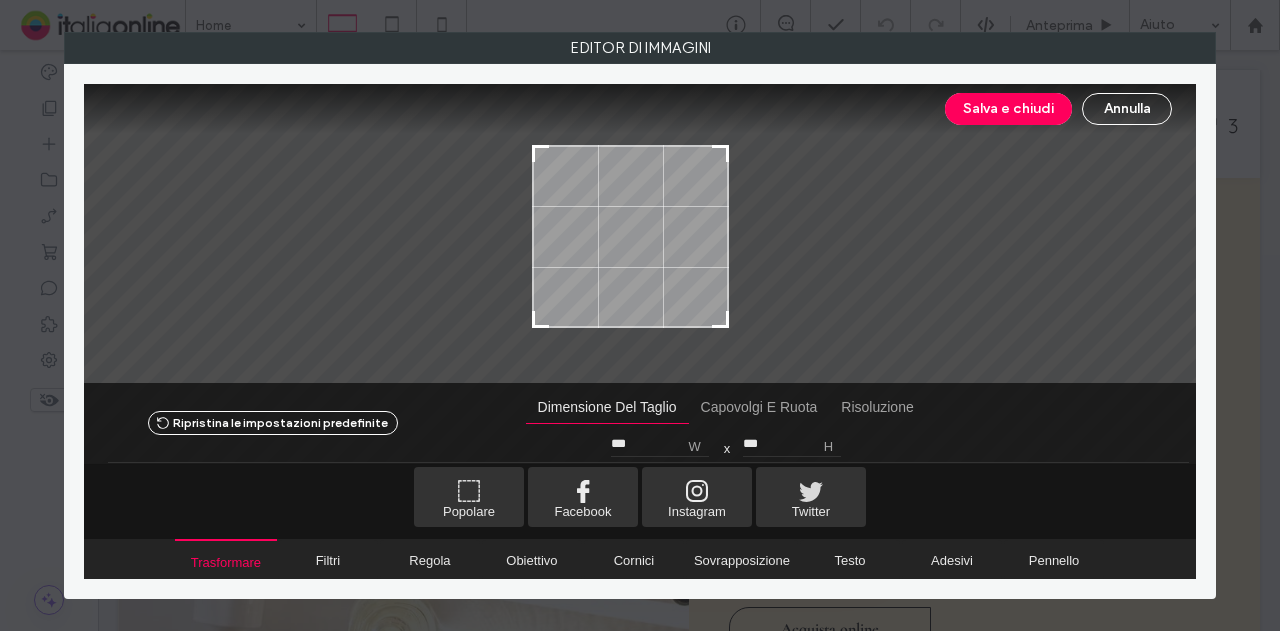 type on "***" 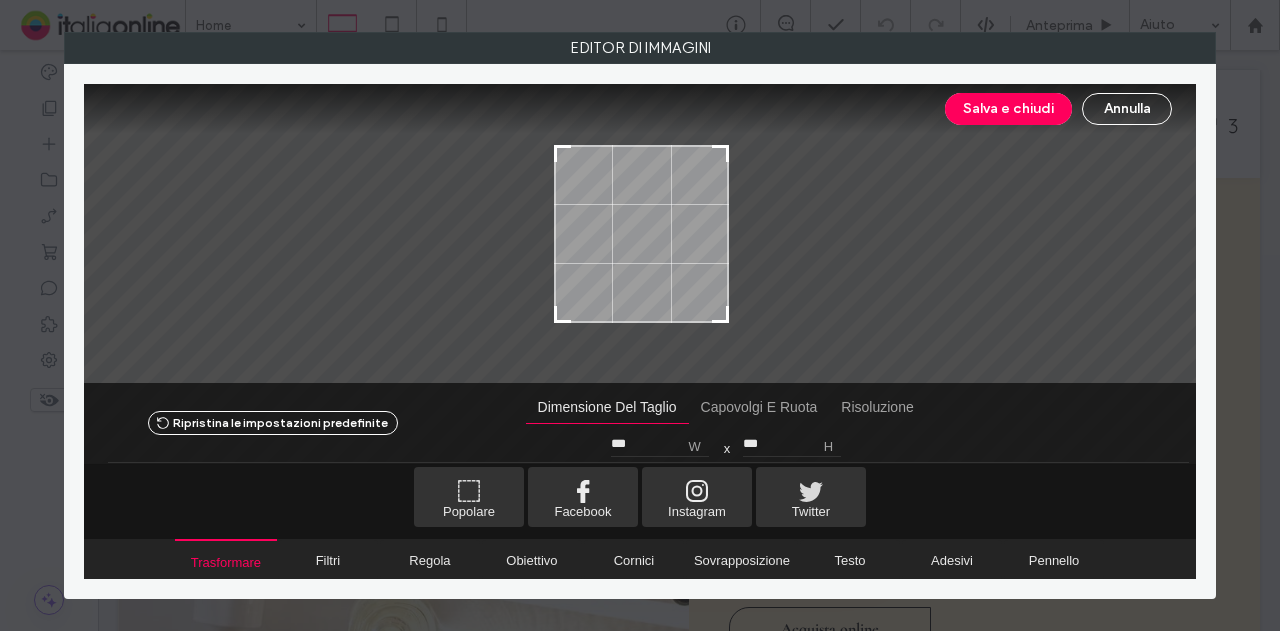 type on "***" 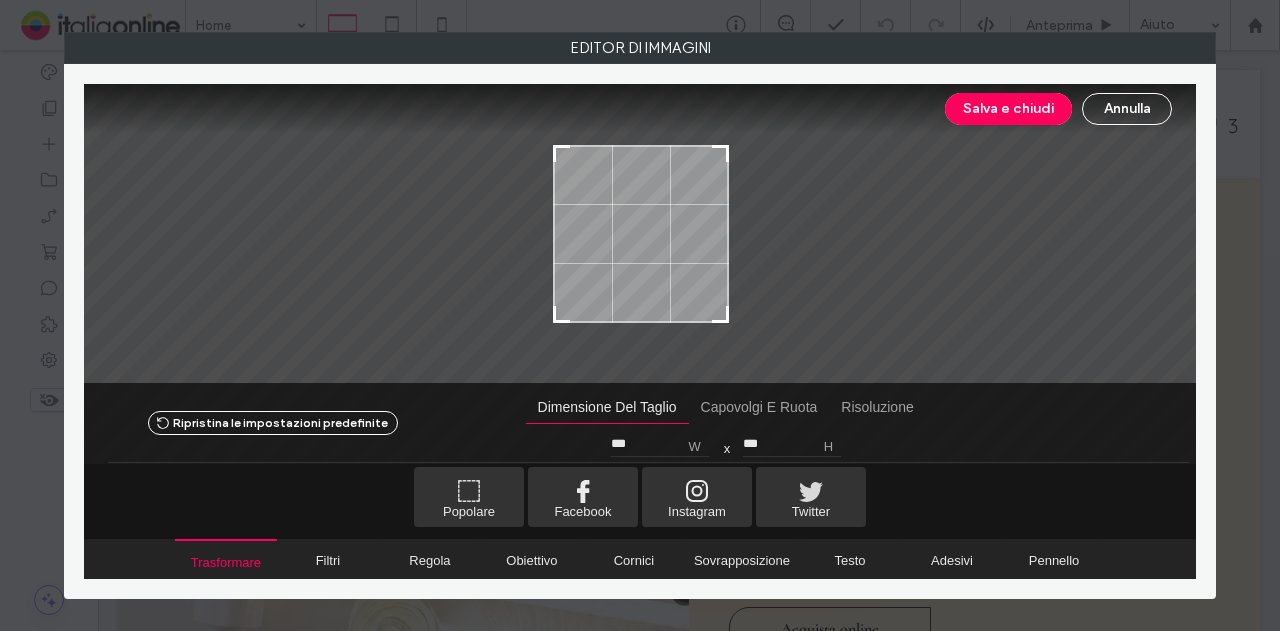 drag, startPoint x: 500, startPoint y: 332, endPoint x: 553, endPoint y: 321, distance: 54.129475 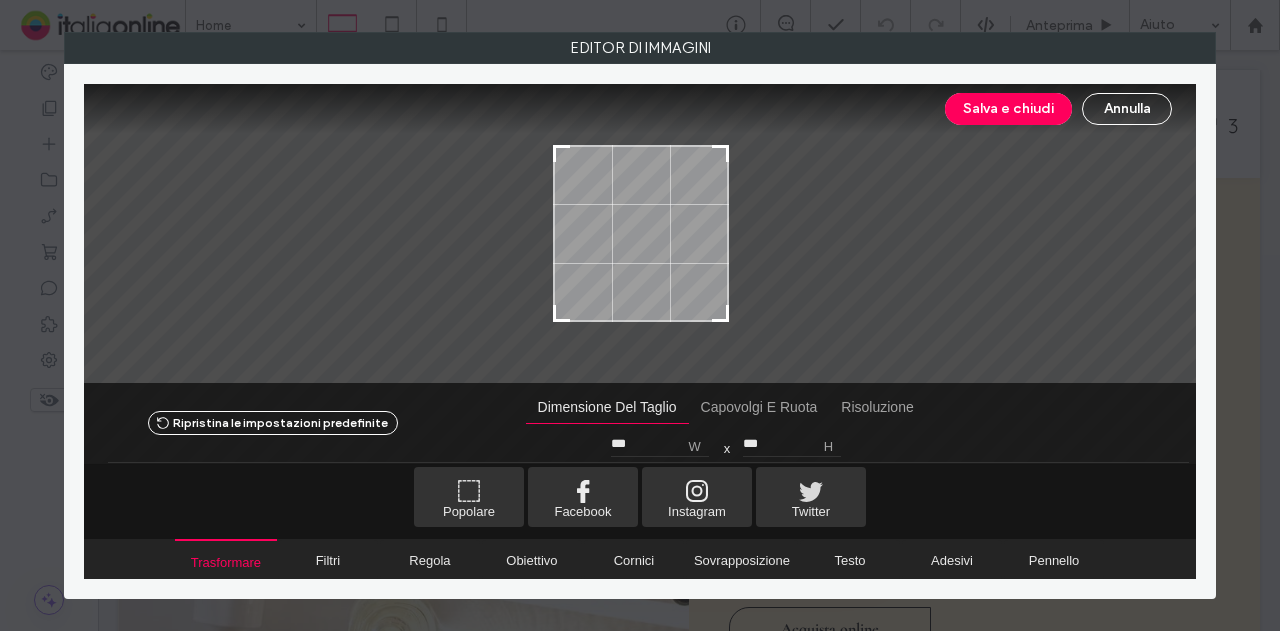 type on "***" 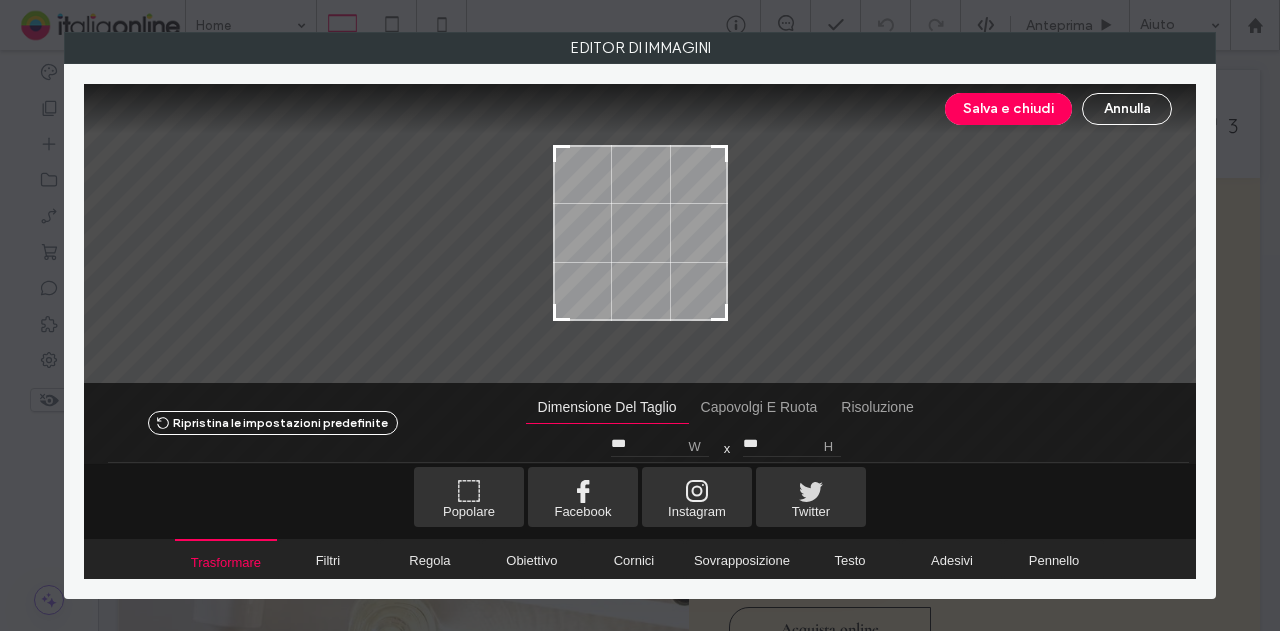 type on "***" 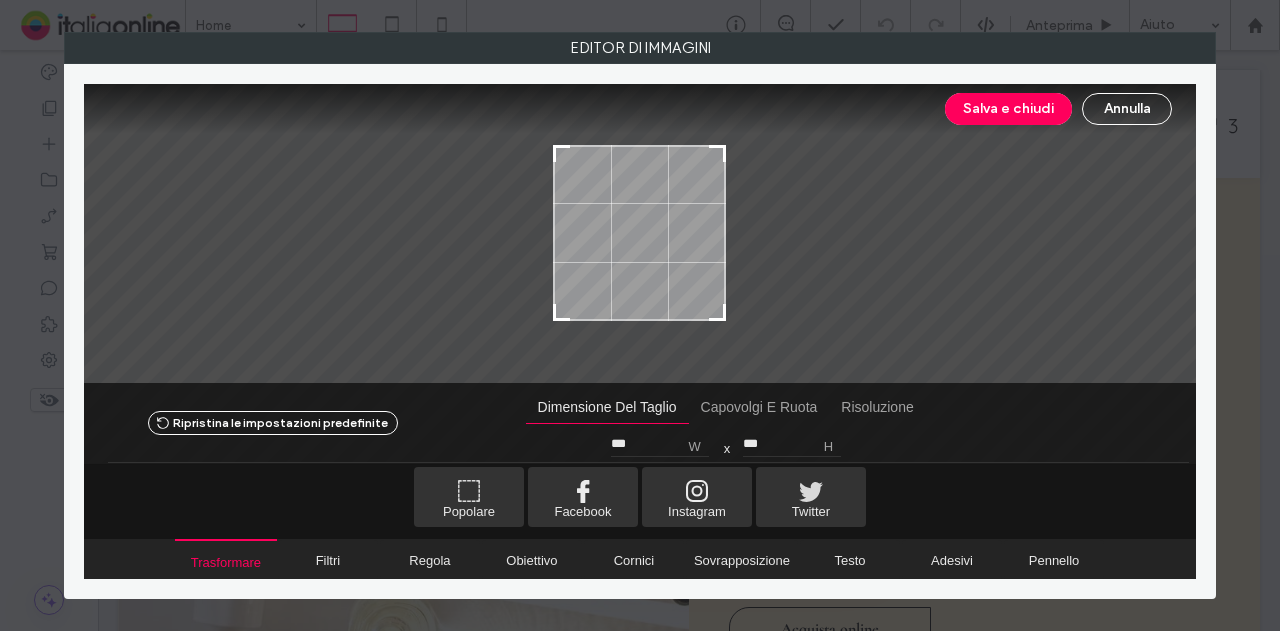 type on "***" 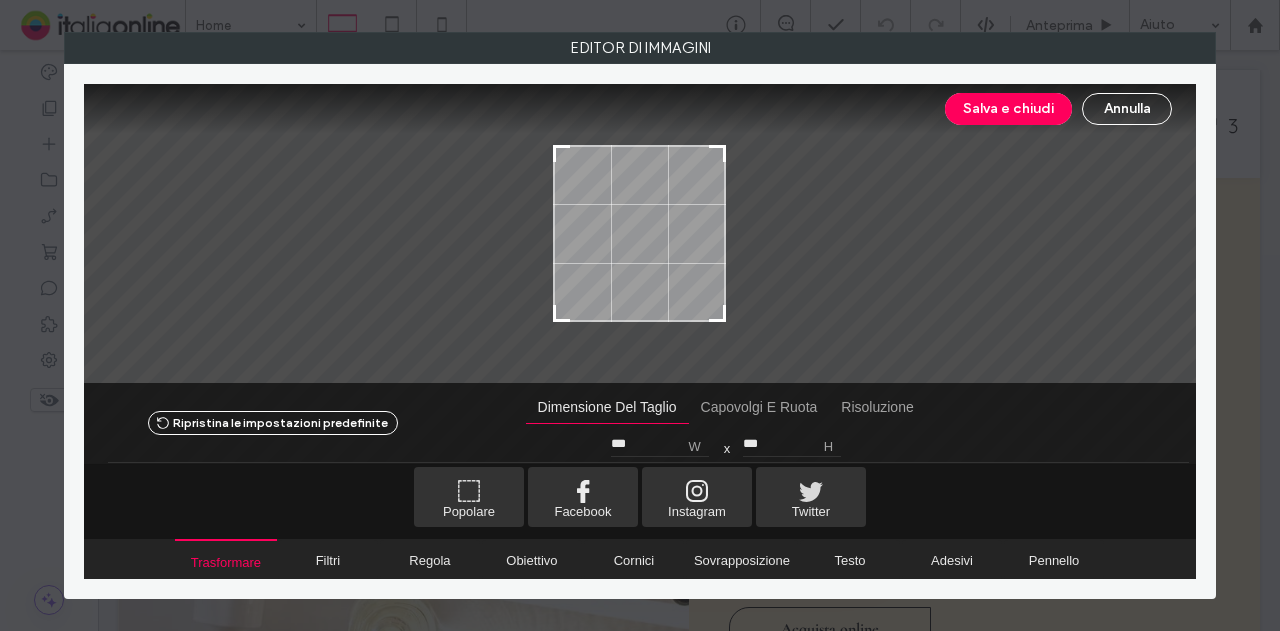 type on "***" 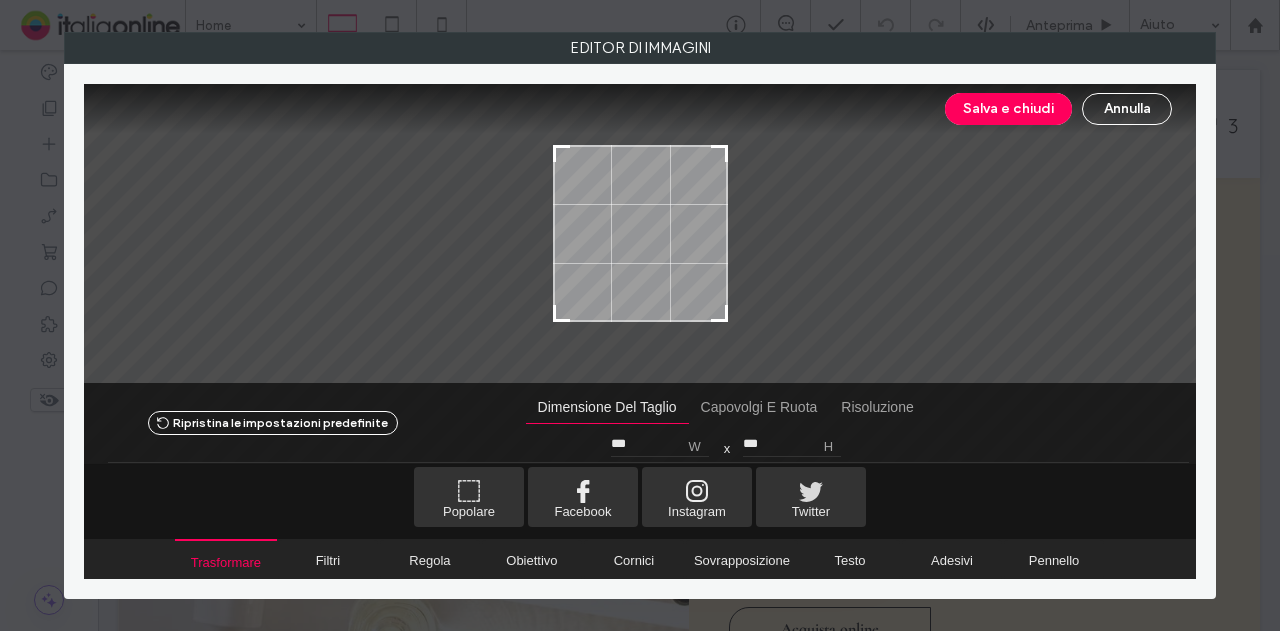 click at bounding box center [719, 313] 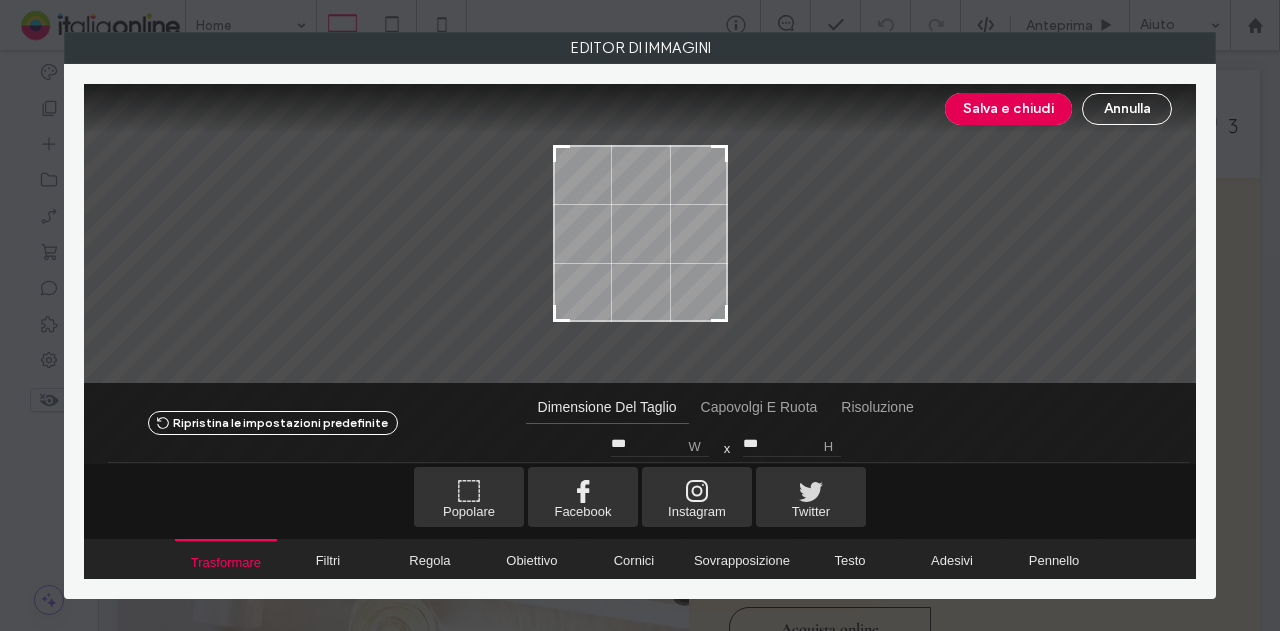 click on "Salva e chiudi" at bounding box center (1008, 109) 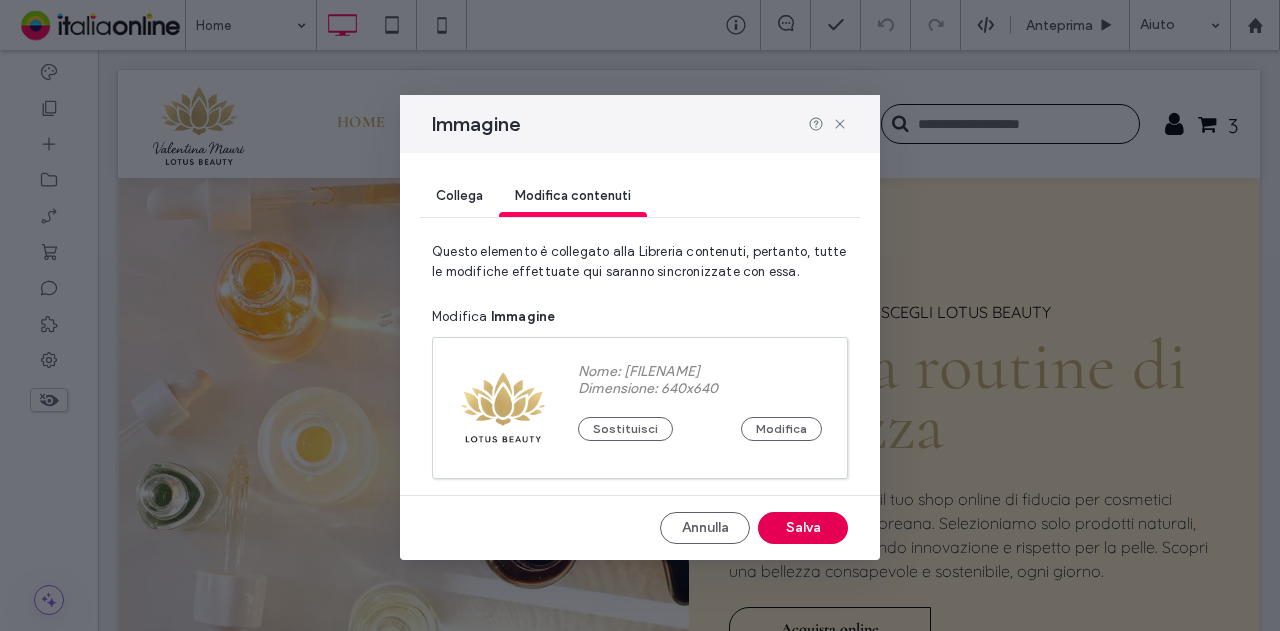 click on "Salva" at bounding box center (803, 528) 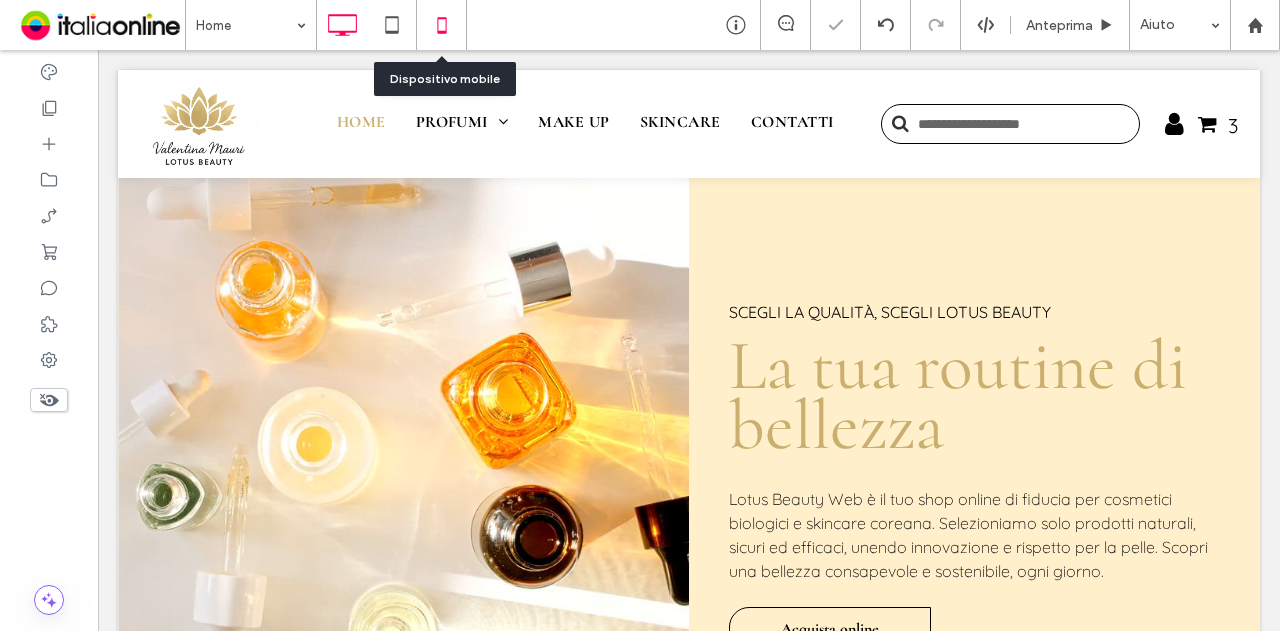 click 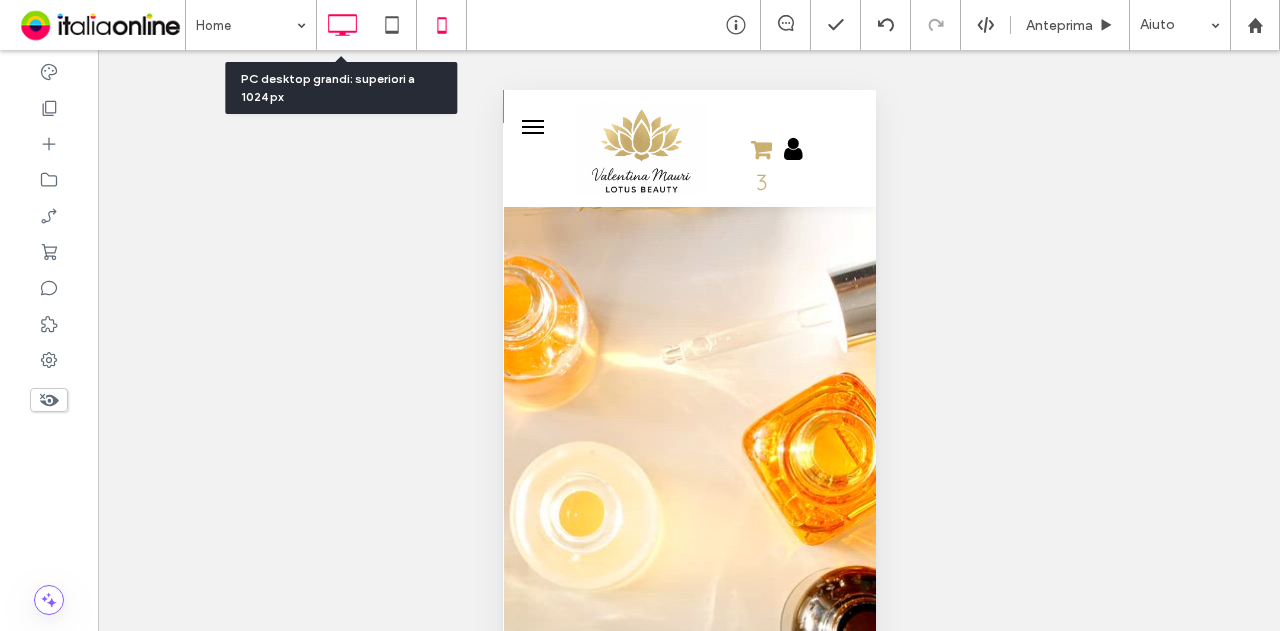 click 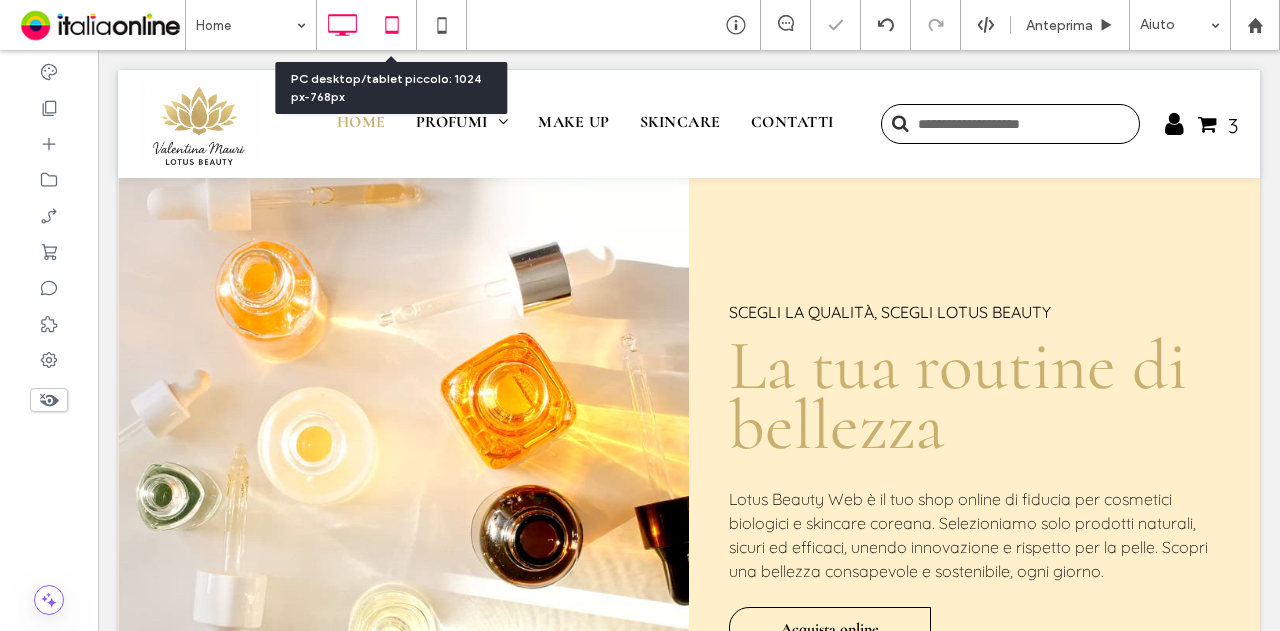 click 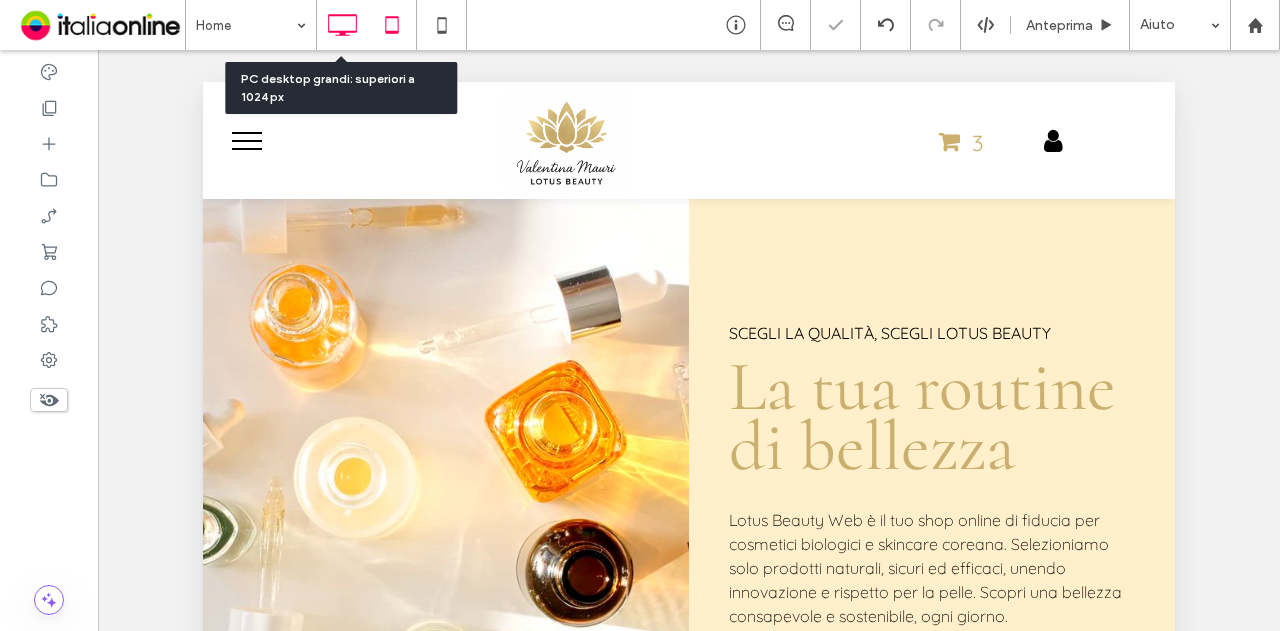 click 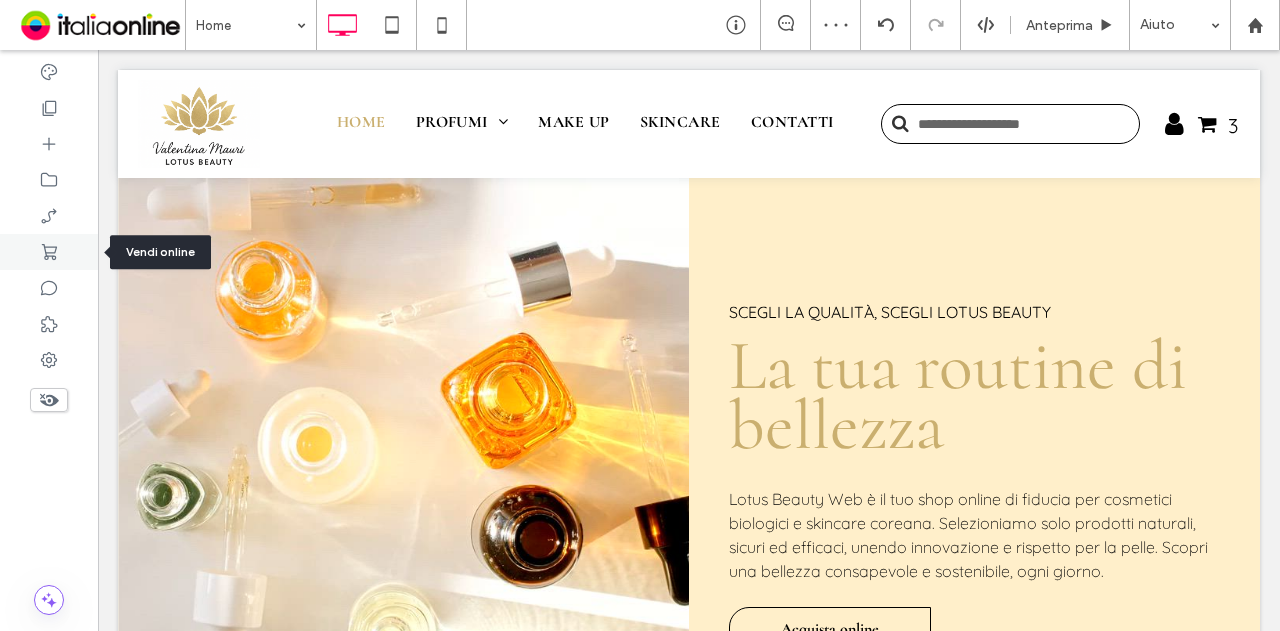 click at bounding box center [49, 252] 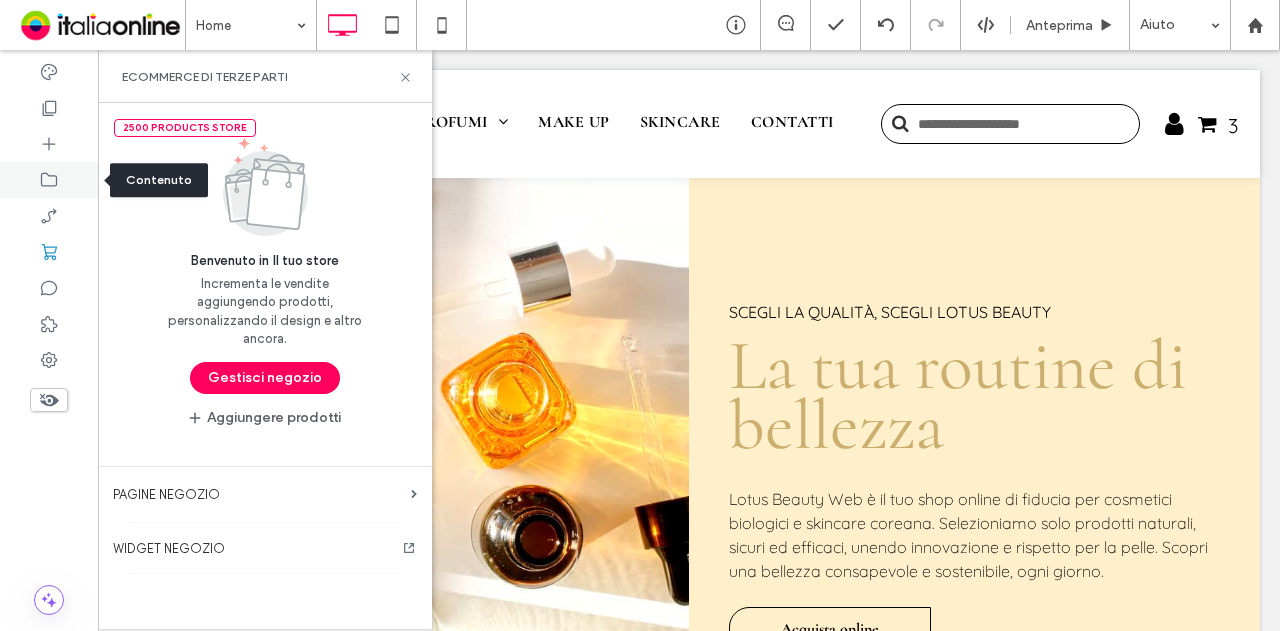 click at bounding box center (49, 180) 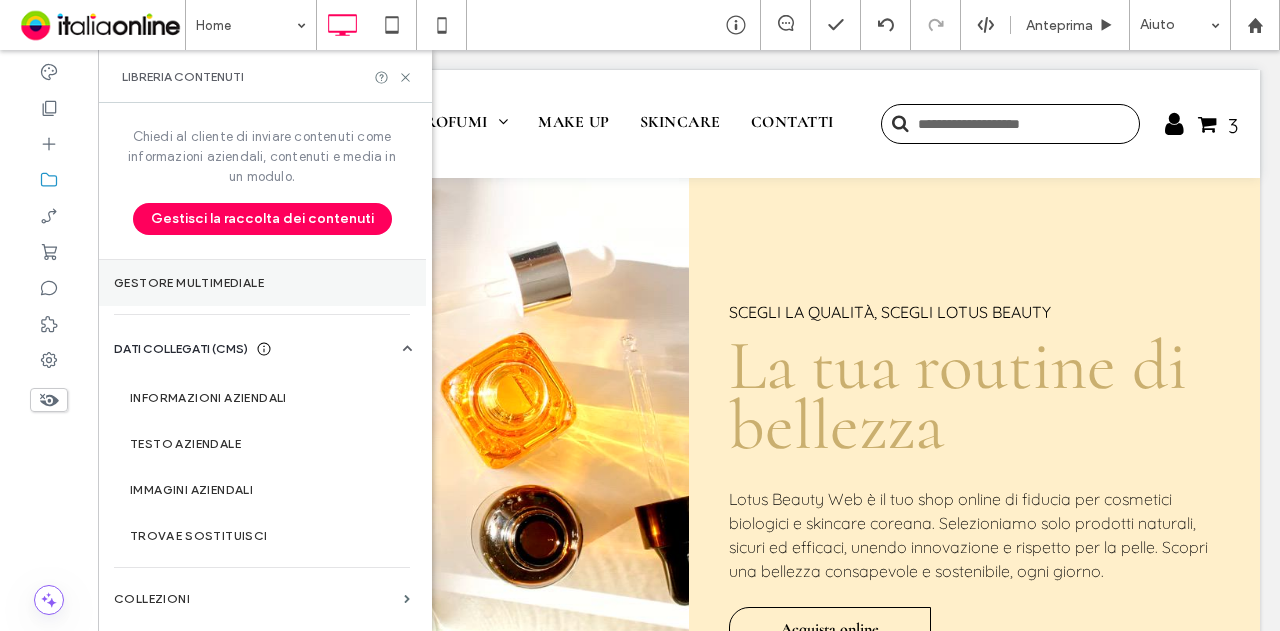 click on "Gestore multimediale" at bounding box center (262, 283) 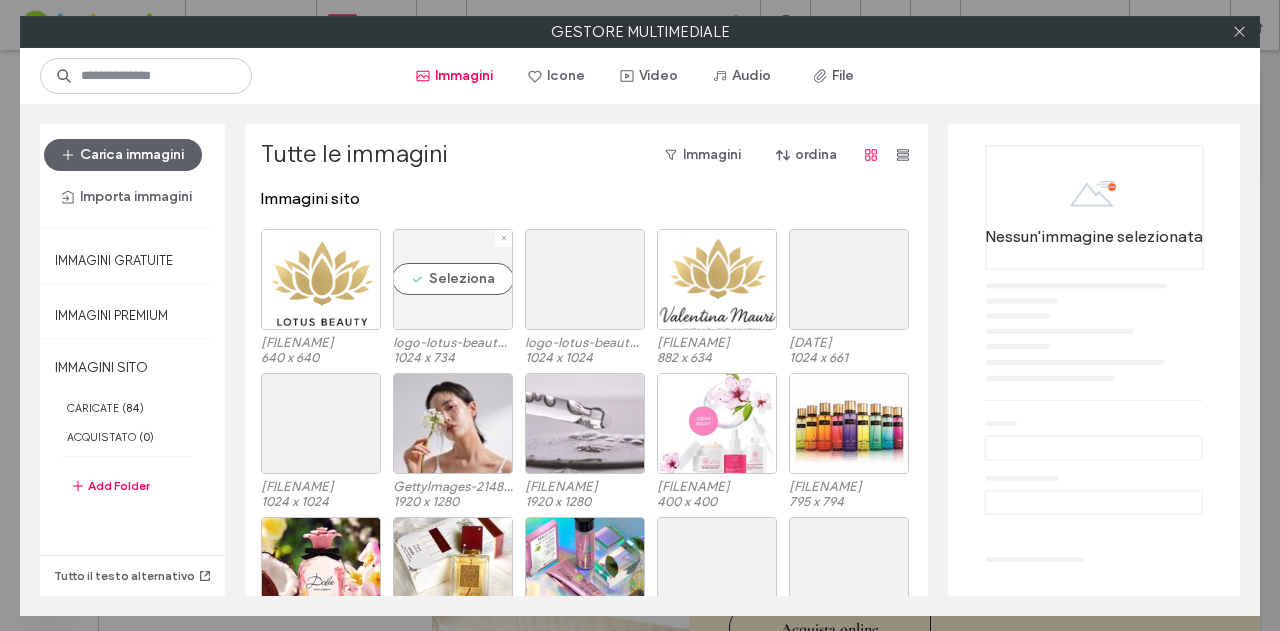 click on "Seleziona" at bounding box center [453, 279] 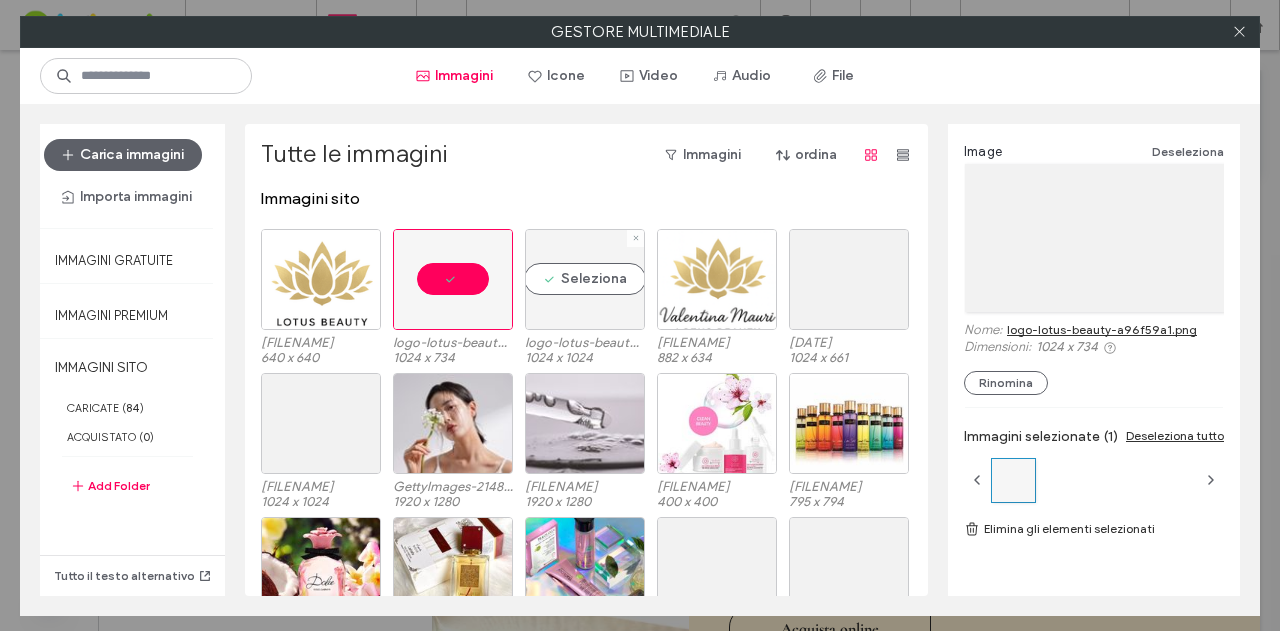 click on "Seleziona" at bounding box center (585, 279) 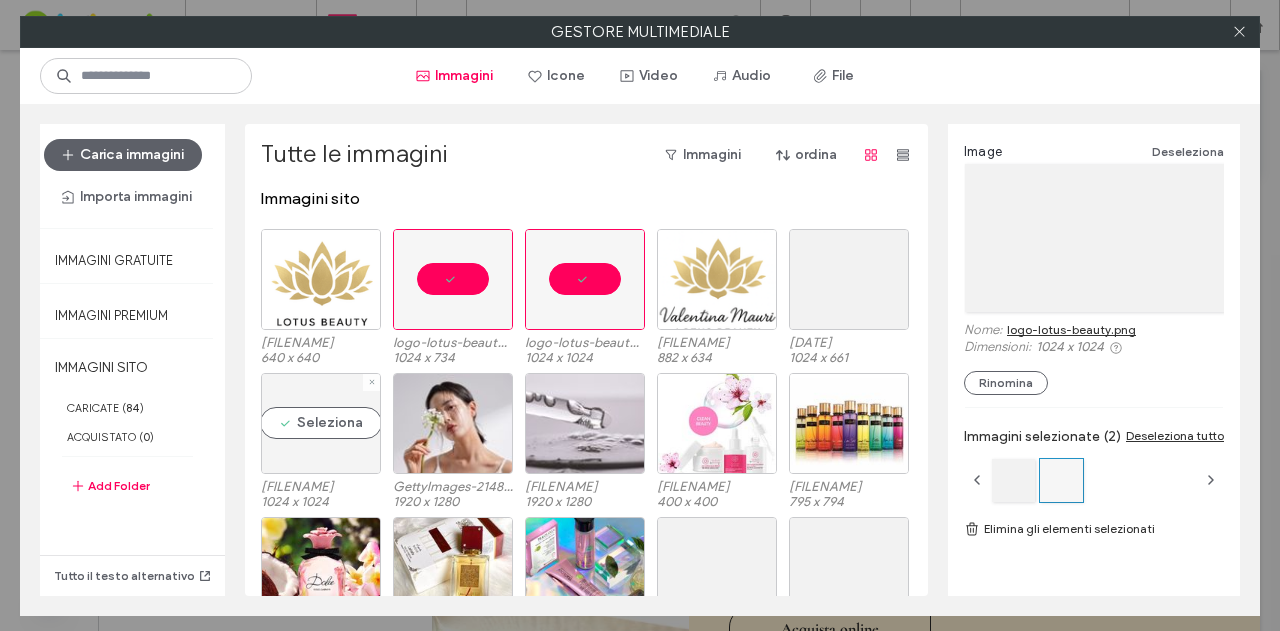 click on "Seleziona" at bounding box center [321, 423] 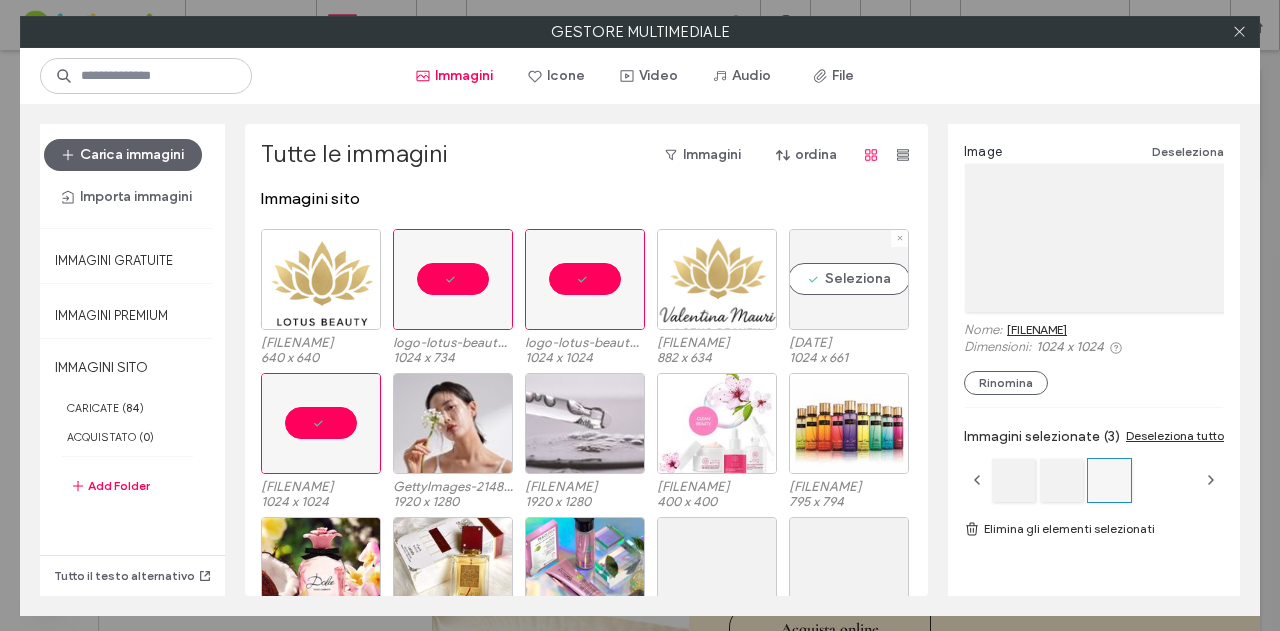 click on "Seleziona" at bounding box center [849, 279] 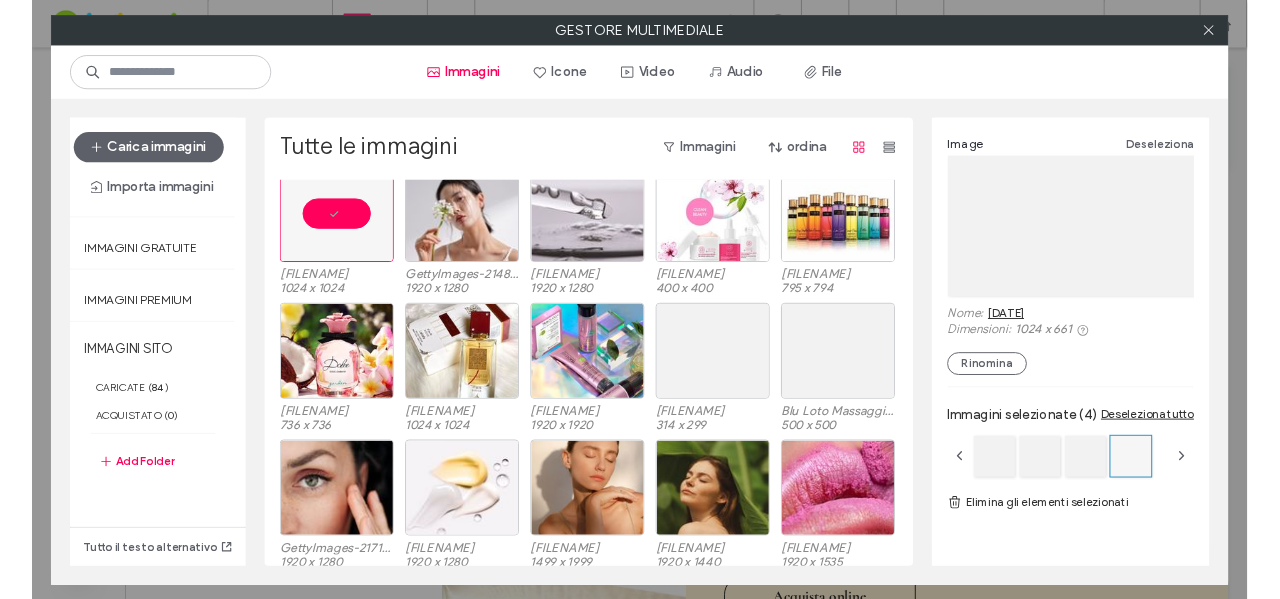 scroll, scrollTop: 200, scrollLeft: 0, axis: vertical 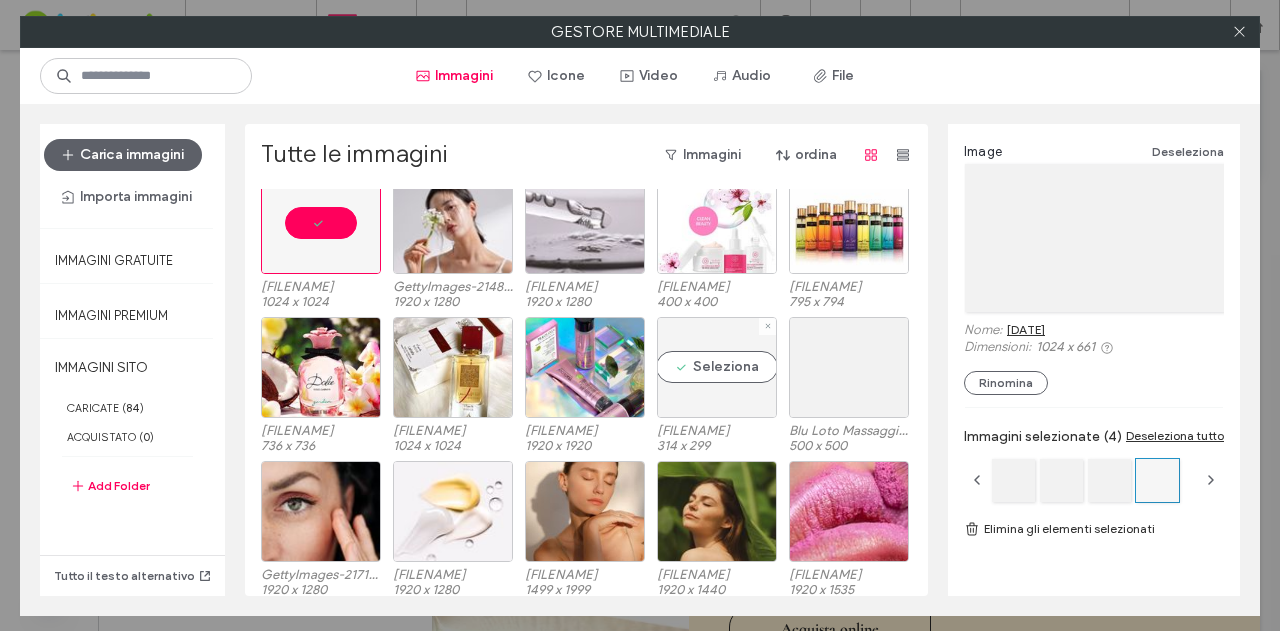 click on "Seleziona" at bounding box center (717, 367) 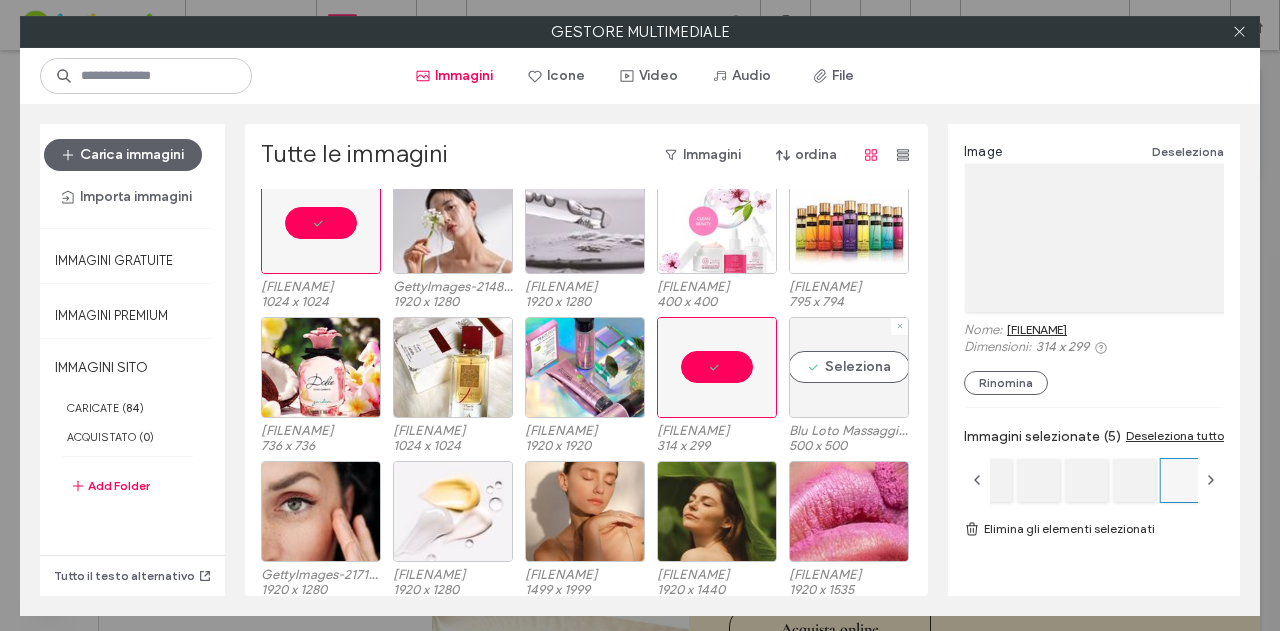 click on "Seleziona" at bounding box center (849, 367) 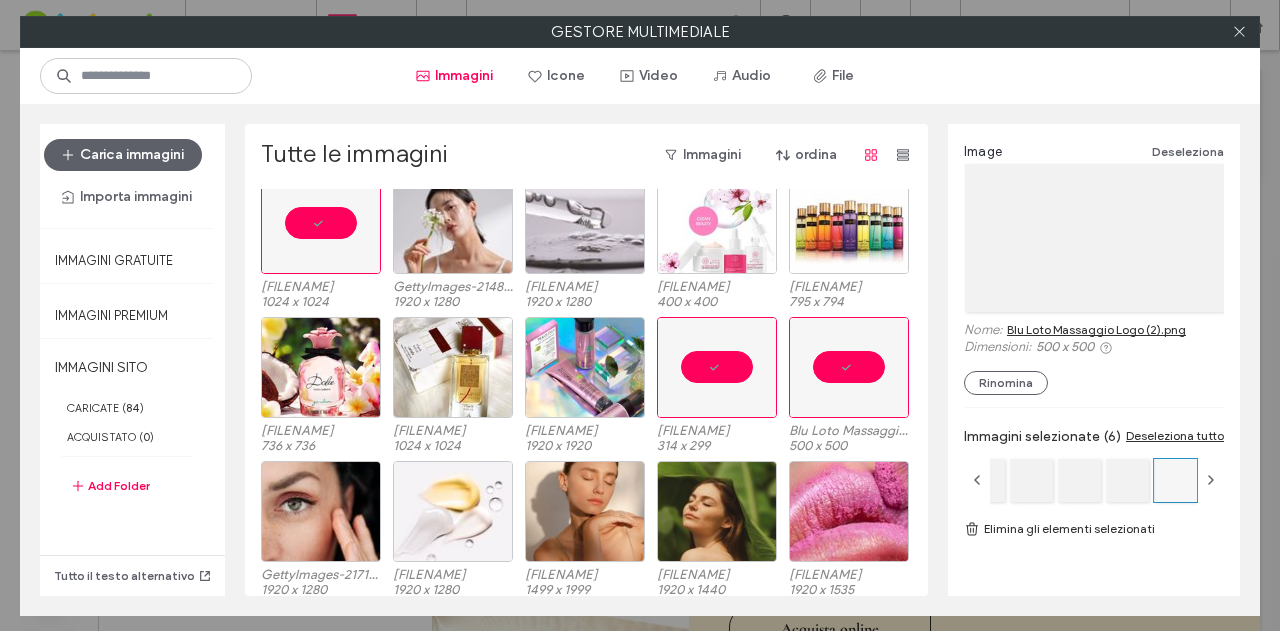 click on "Elimina gli elementi selezionati" at bounding box center (1094, 529) 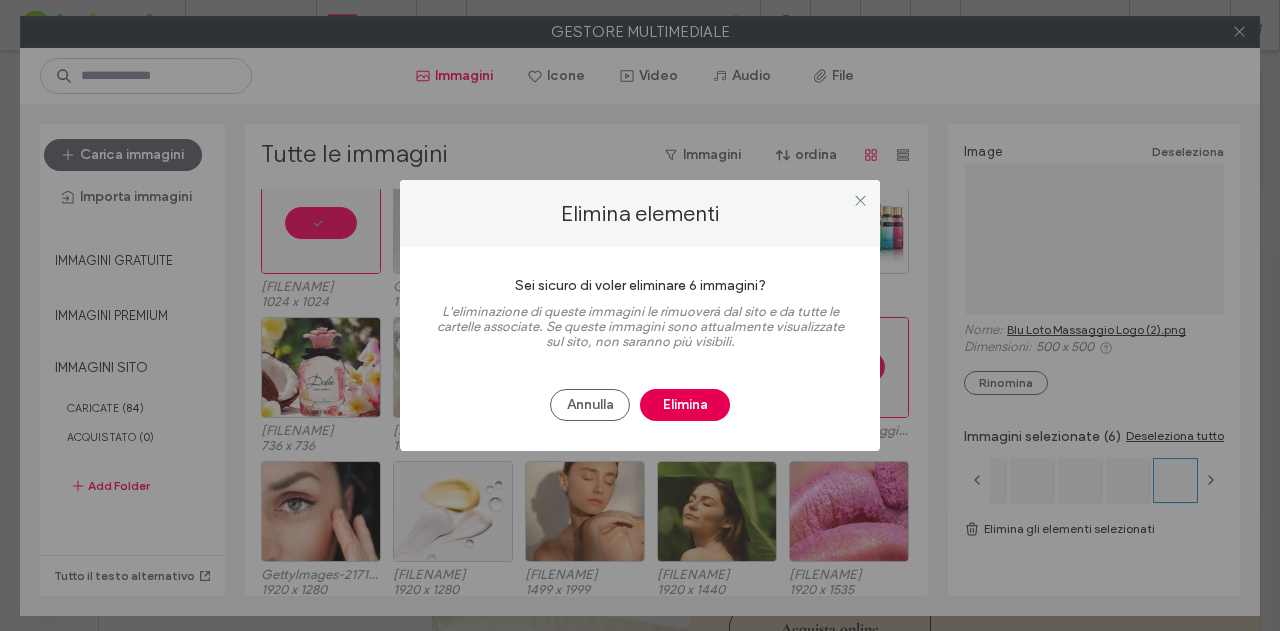 click on "Elimina" at bounding box center [685, 405] 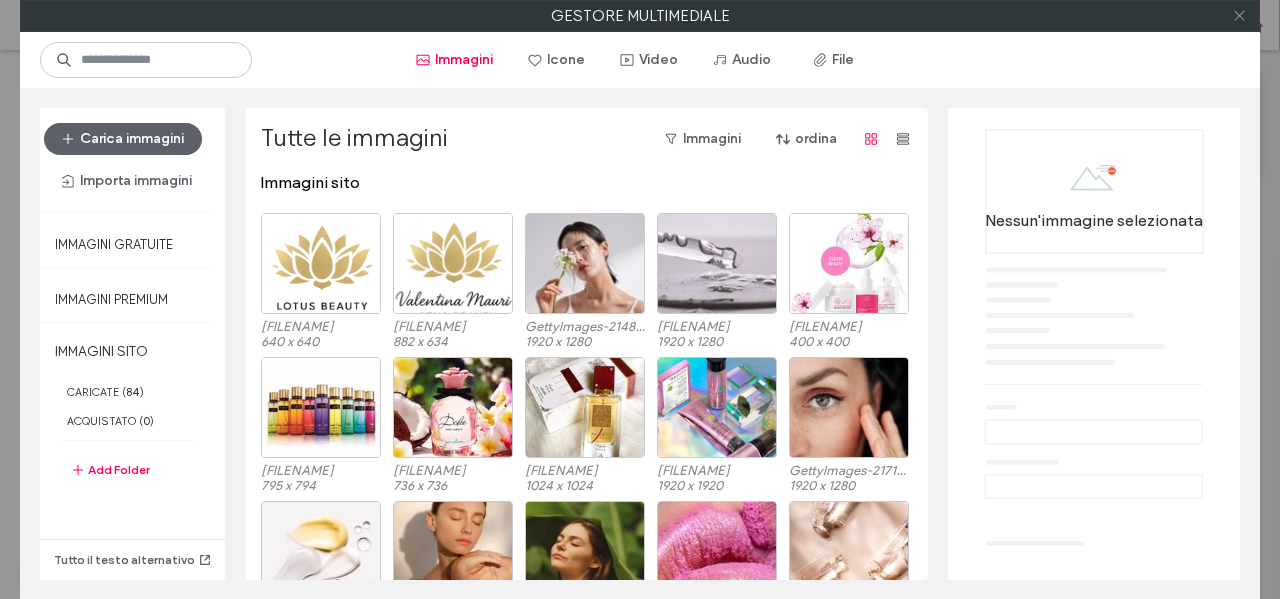 click 